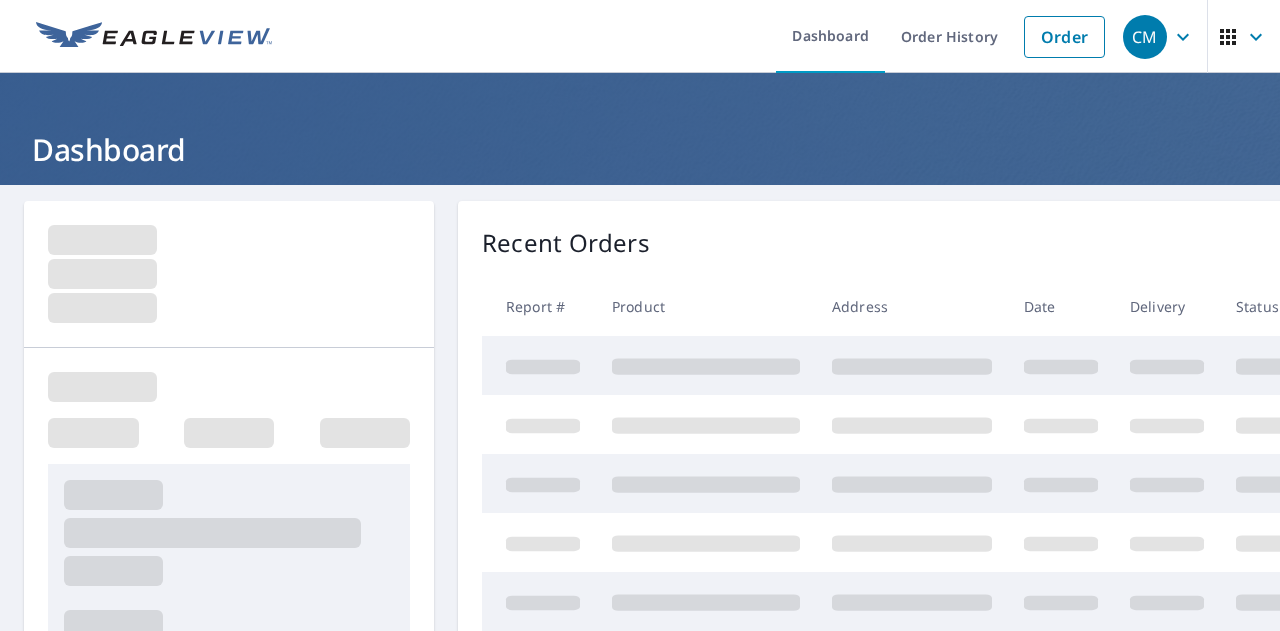 scroll, scrollTop: 0, scrollLeft: 0, axis: both 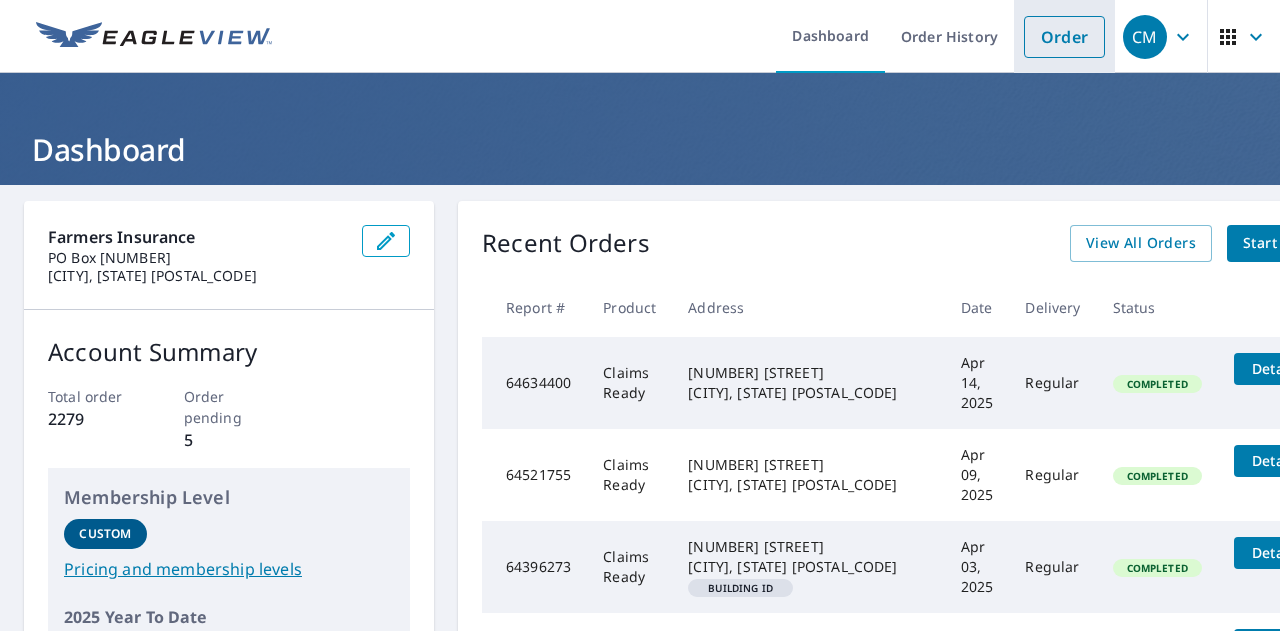 click on "Order" at bounding box center [1064, 37] 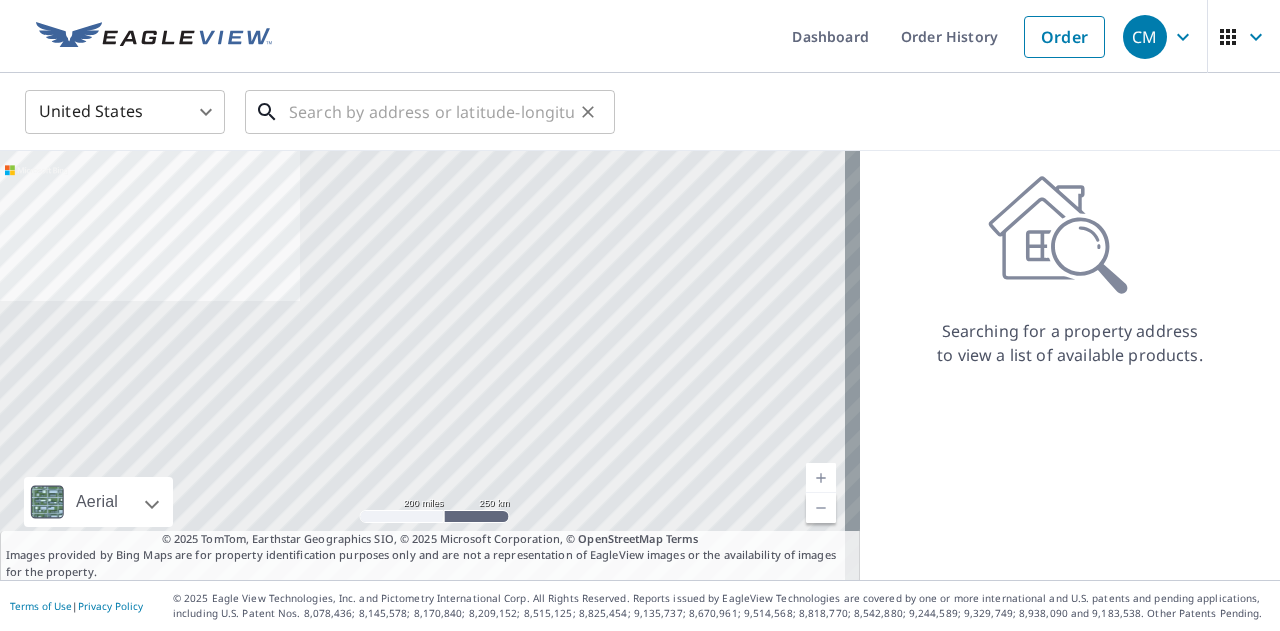 click at bounding box center [431, 112] 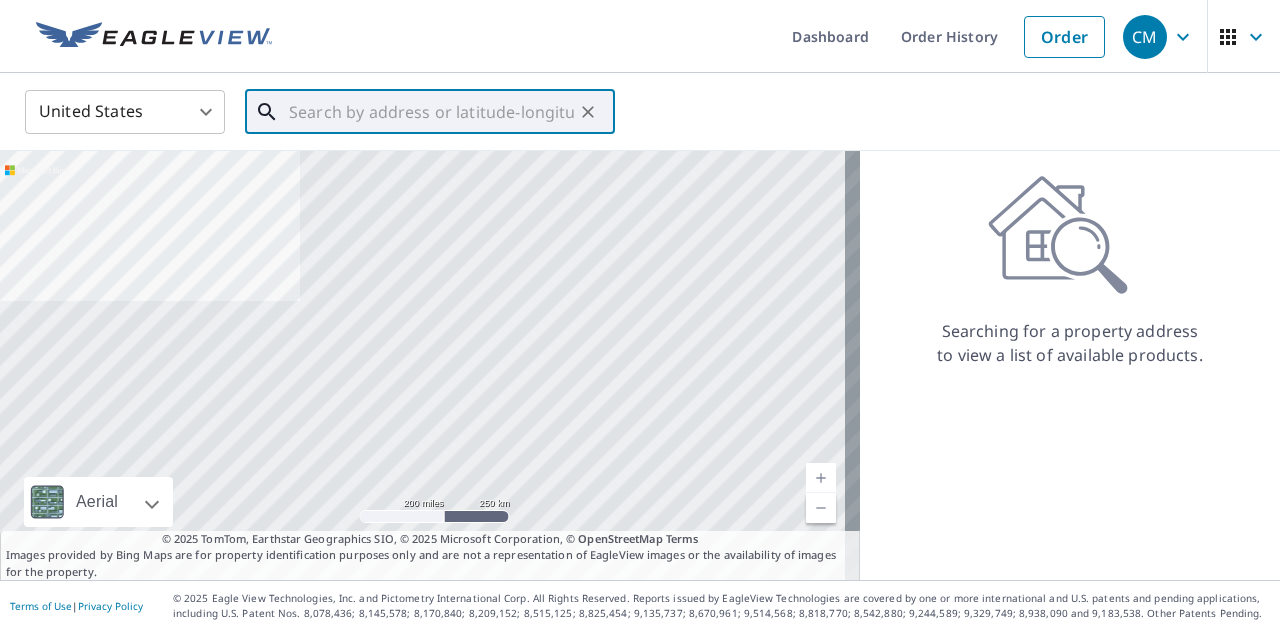 paste on "1691 VERANADA AVE UNIT A, ALTADENA, CA 91001" 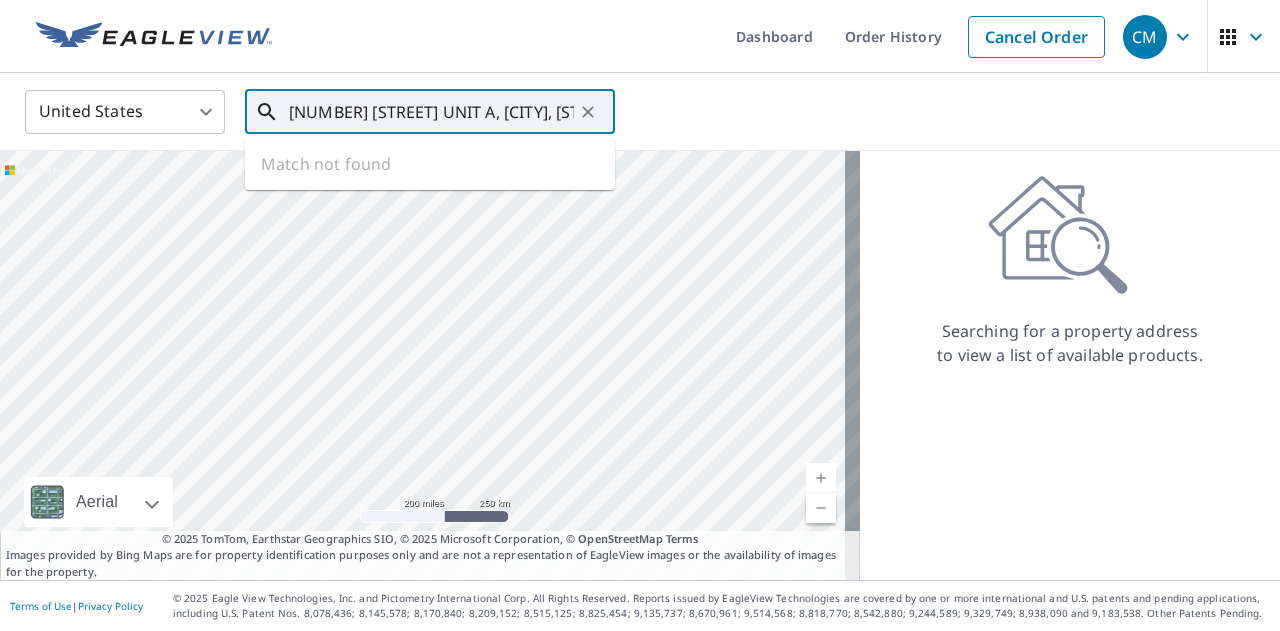 scroll, scrollTop: 0, scrollLeft: 100, axis: horizontal 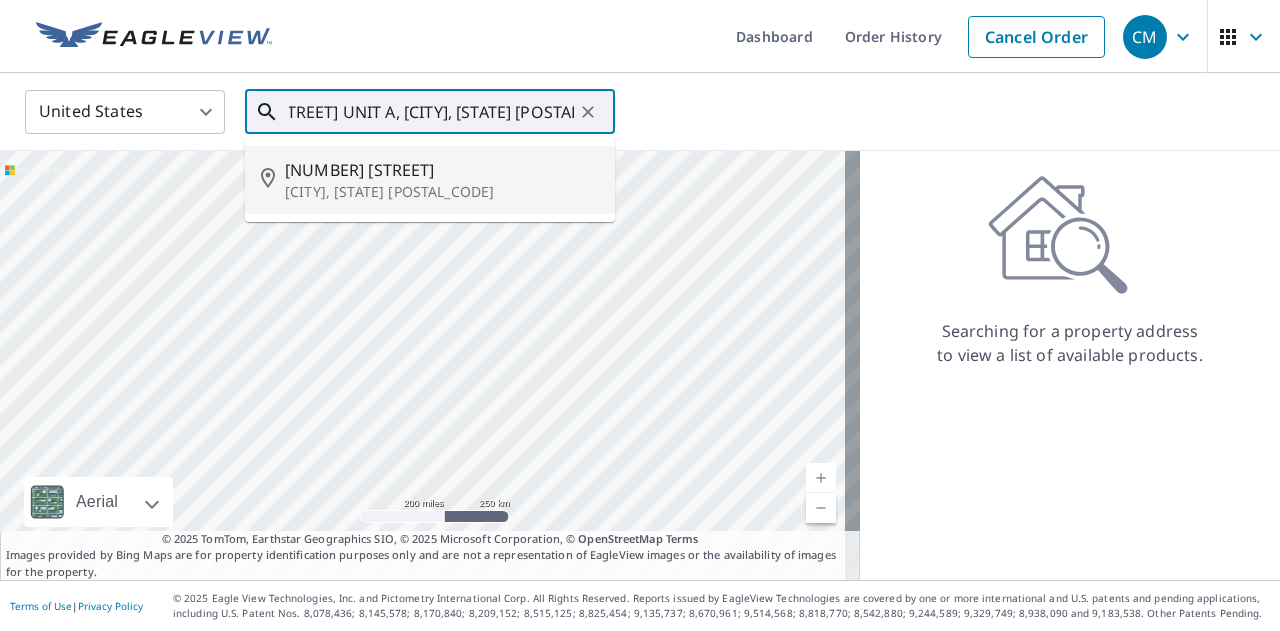 click on "[NUMBER] [STREET]" at bounding box center [442, 170] 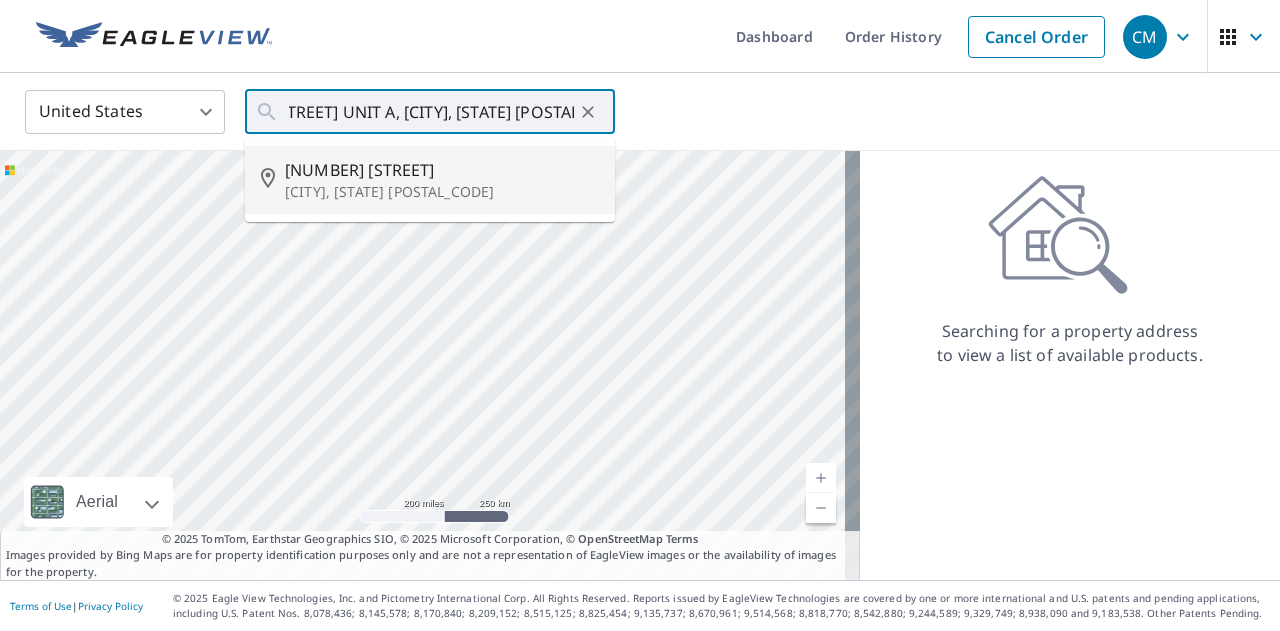 type on "1691 Veranada Ave Altadena, CA 91001" 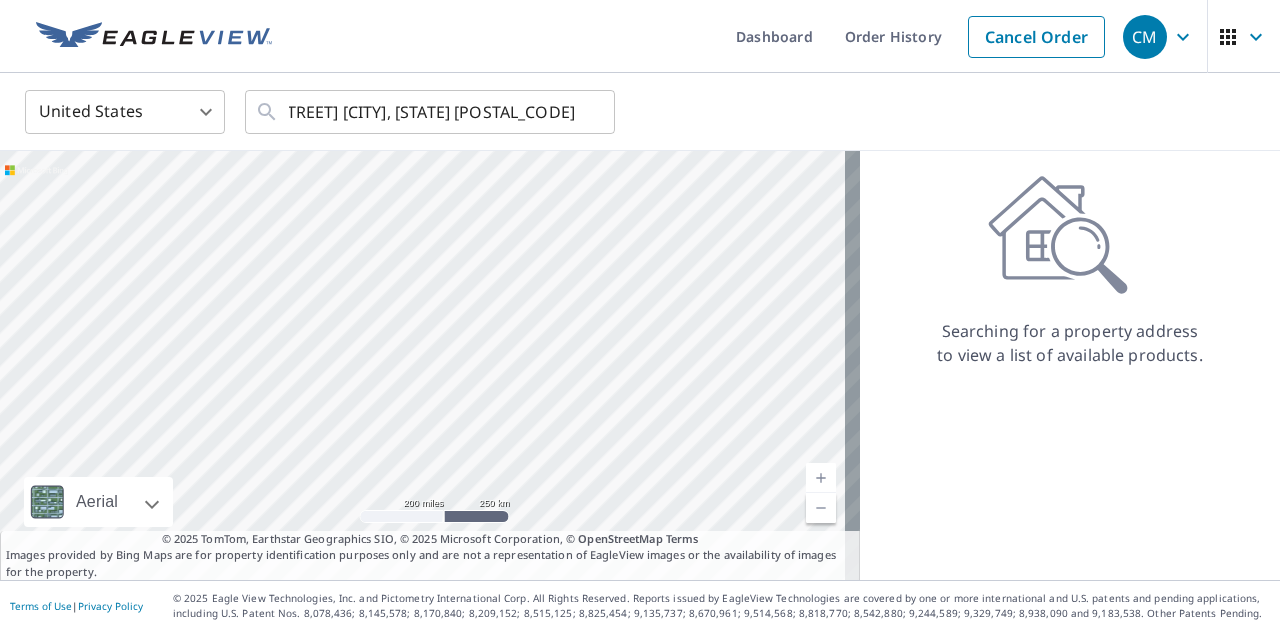 scroll, scrollTop: 0, scrollLeft: 0, axis: both 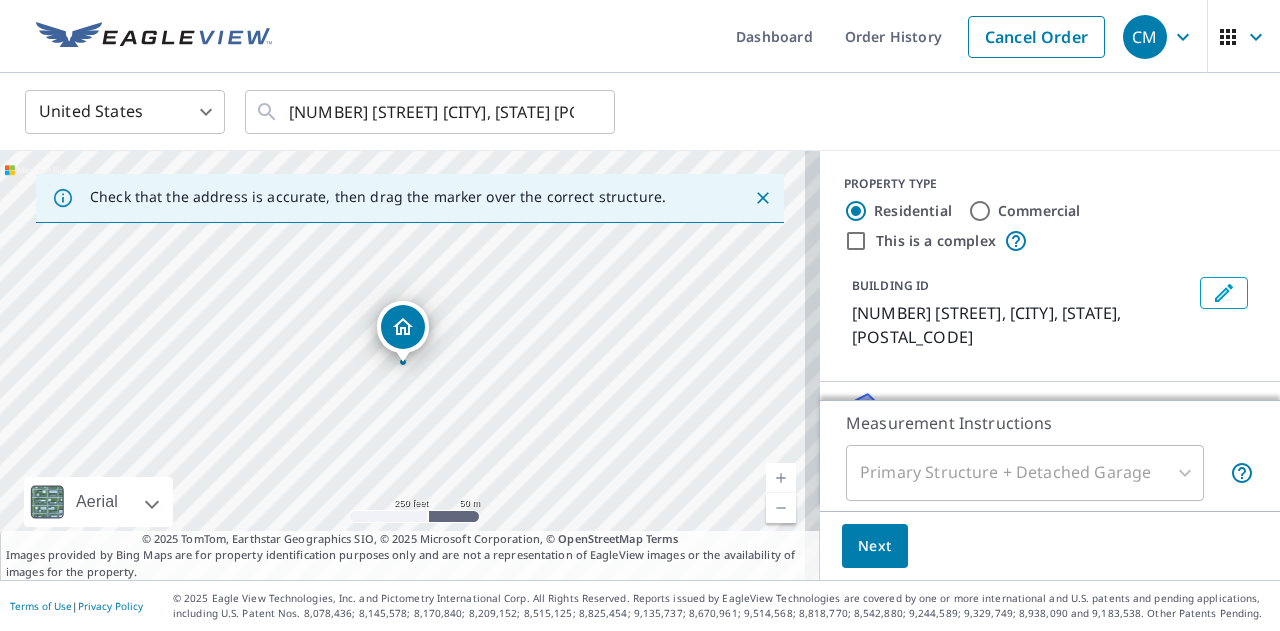 click 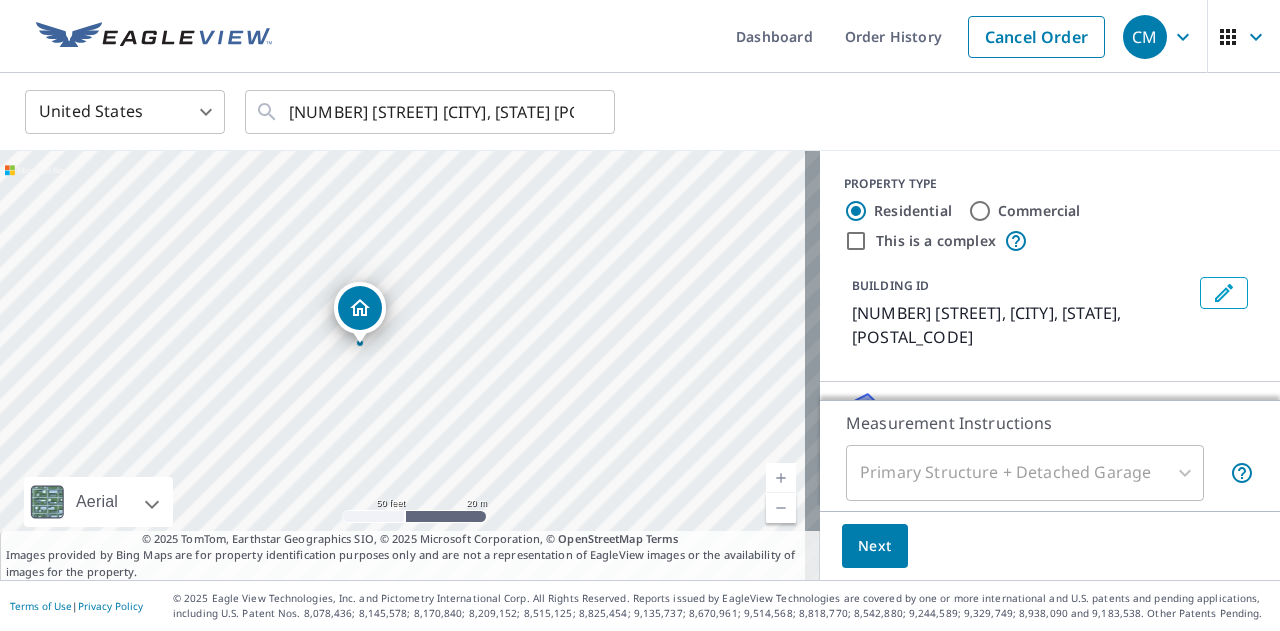drag, startPoint x: 456, startPoint y: 275, endPoint x: 459, endPoint y: 384, distance: 109.041275 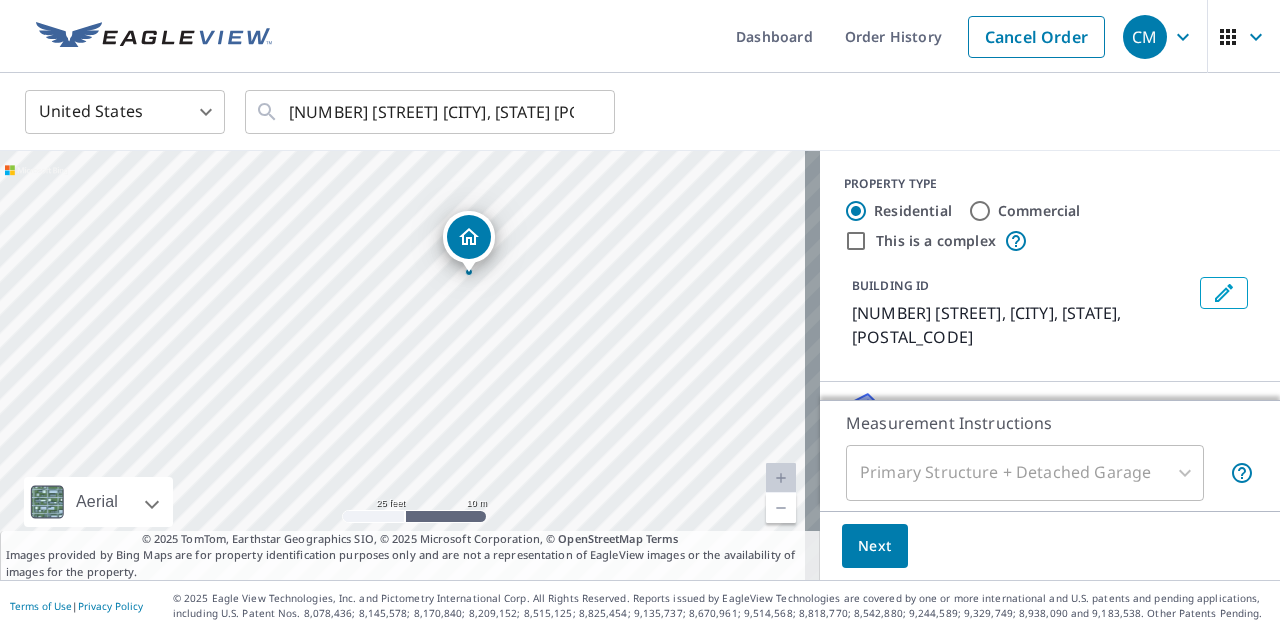 drag, startPoint x: 390, startPoint y: 363, endPoint x: 540, endPoint y: 313, distance: 158.11388 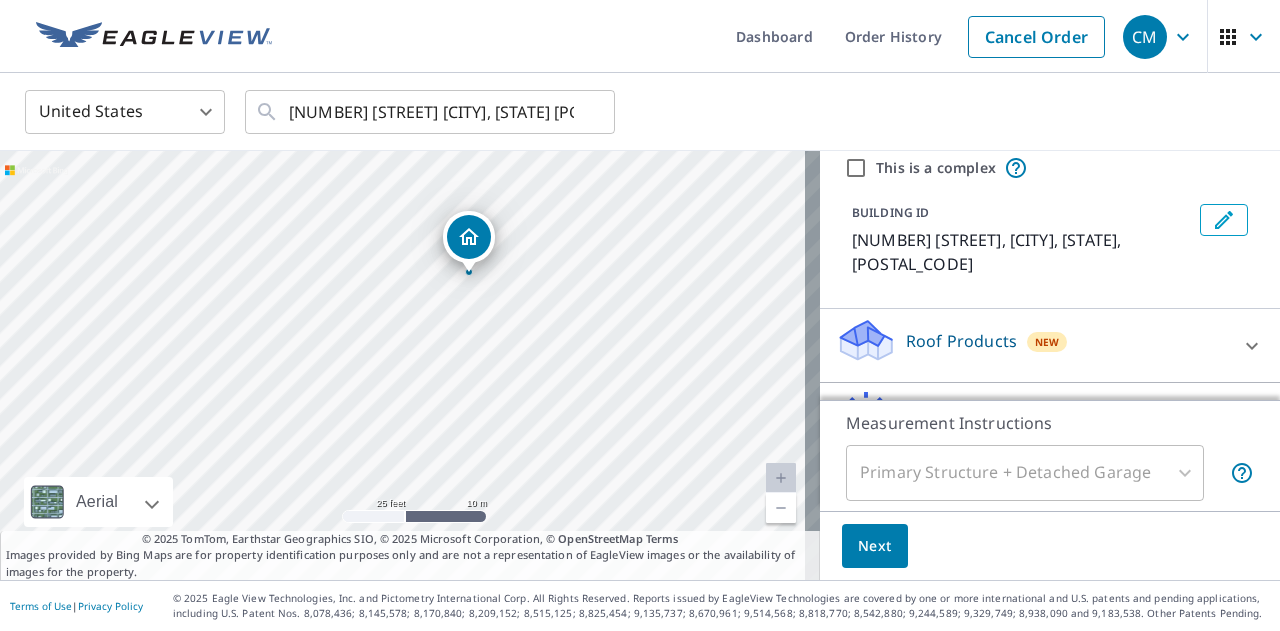 scroll, scrollTop: 0, scrollLeft: 0, axis: both 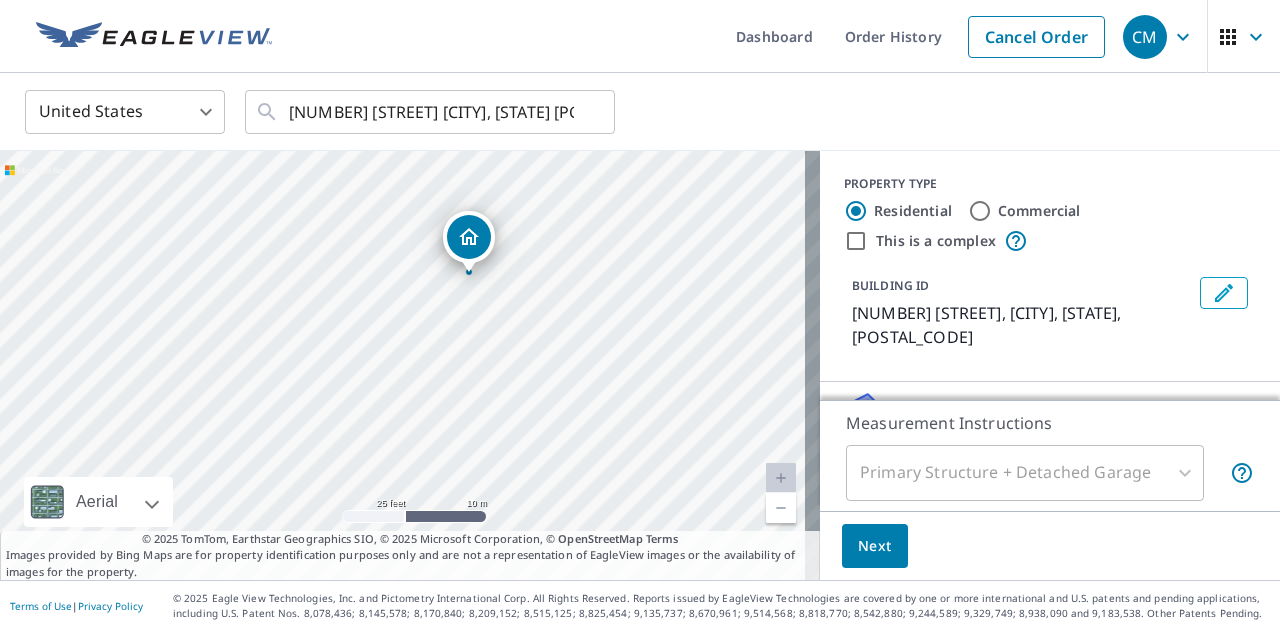 click on "This is a complex" at bounding box center [856, 241] 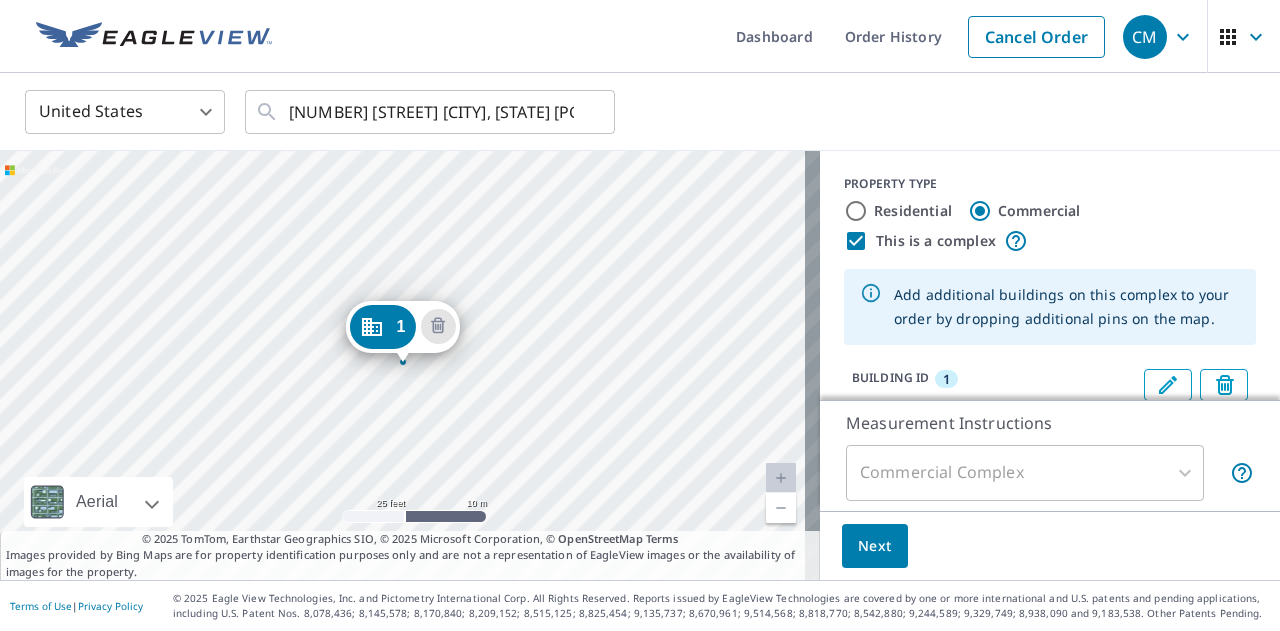 click on "Residential" at bounding box center (856, 211) 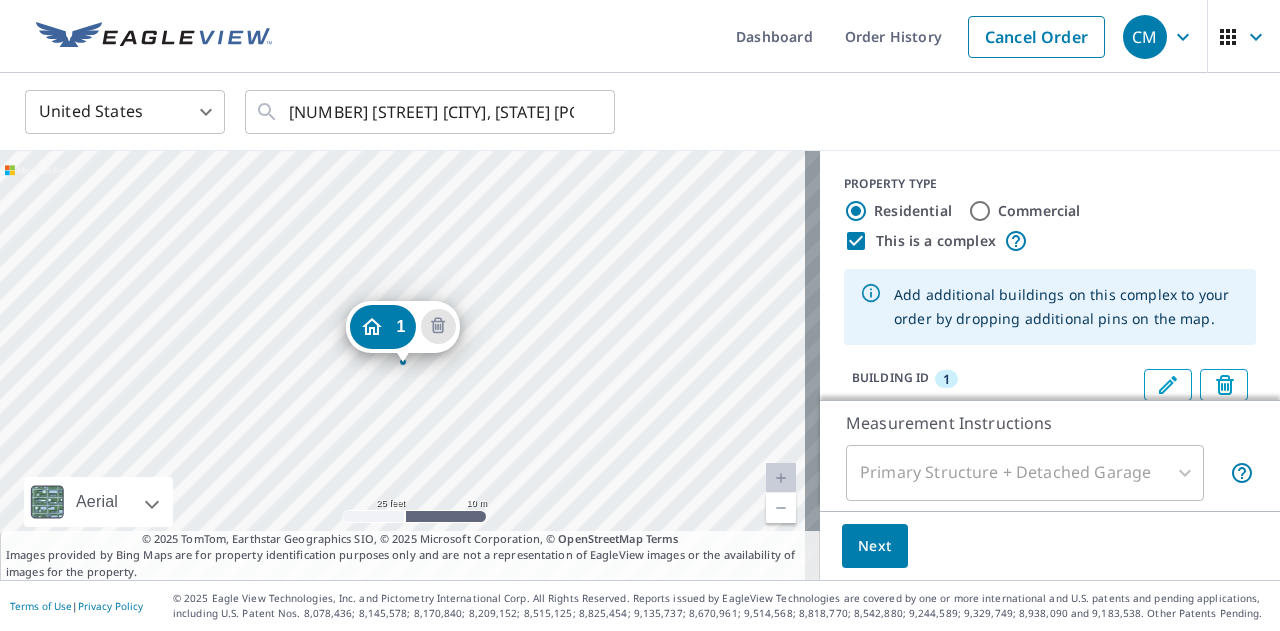 click on "1 1691 Veranada Ave Altadena, CA 91001" at bounding box center (410, 365) 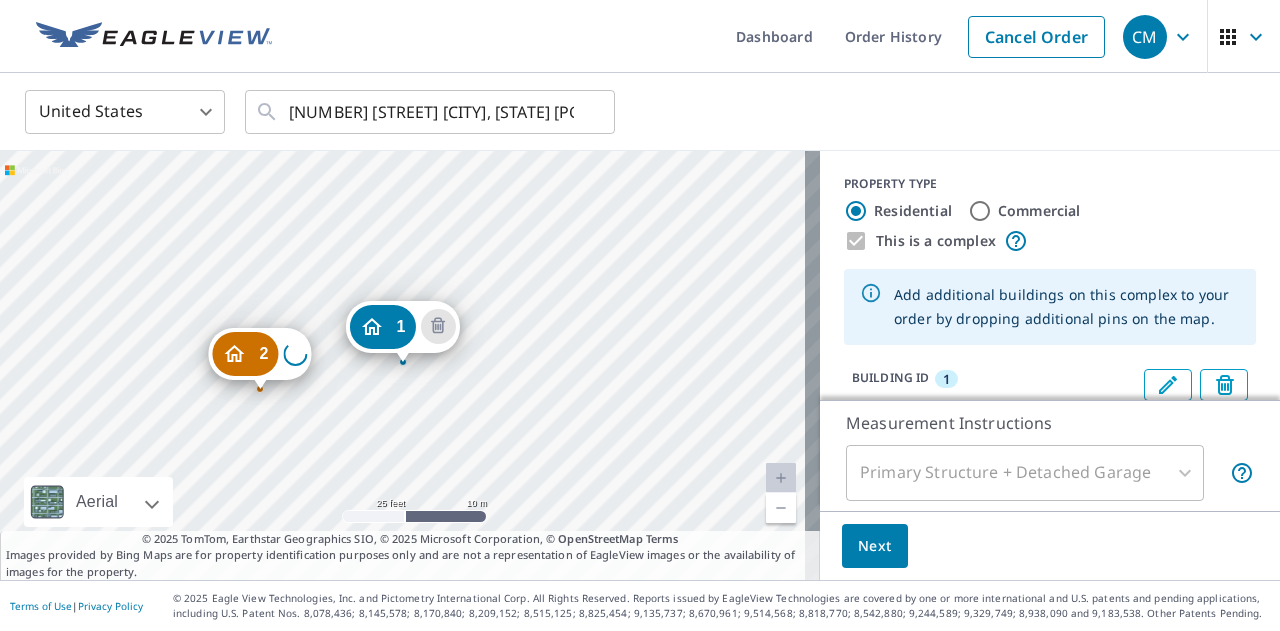 click on "2 Loading address 1 1691 Veranada Ave Altadena, CA 91001" at bounding box center (410, 365) 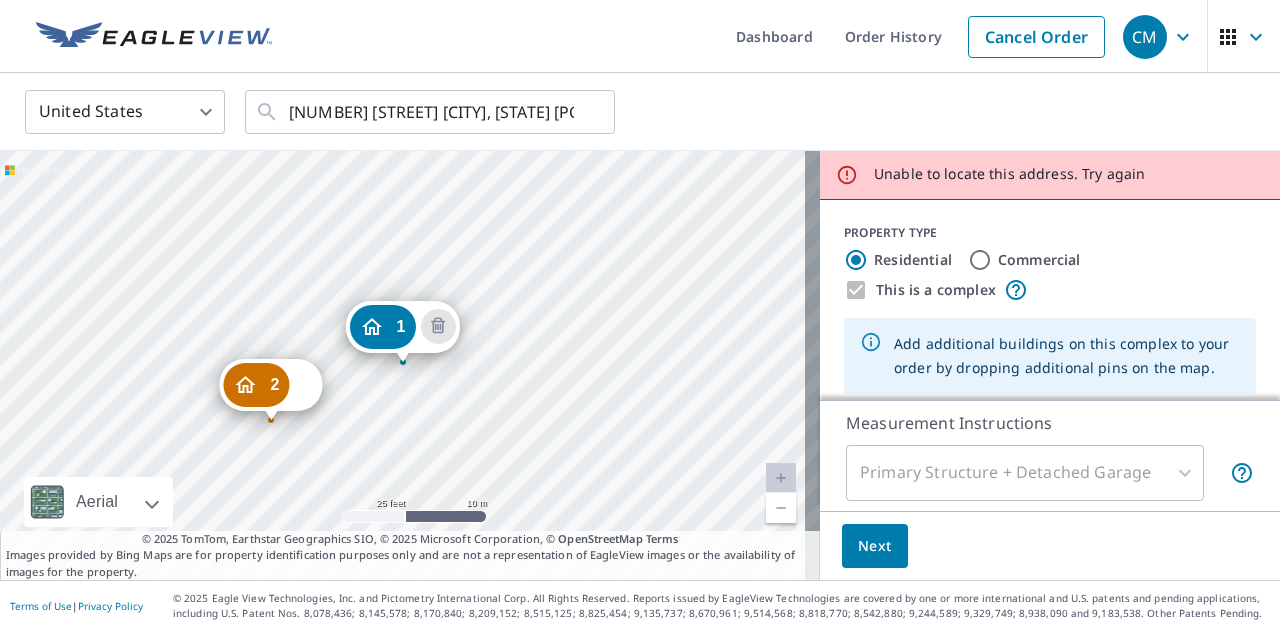 drag, startPoint x: 251, startPoint y: 352, endPoint x: 262, endPoint y: 383, distance: 32.89377 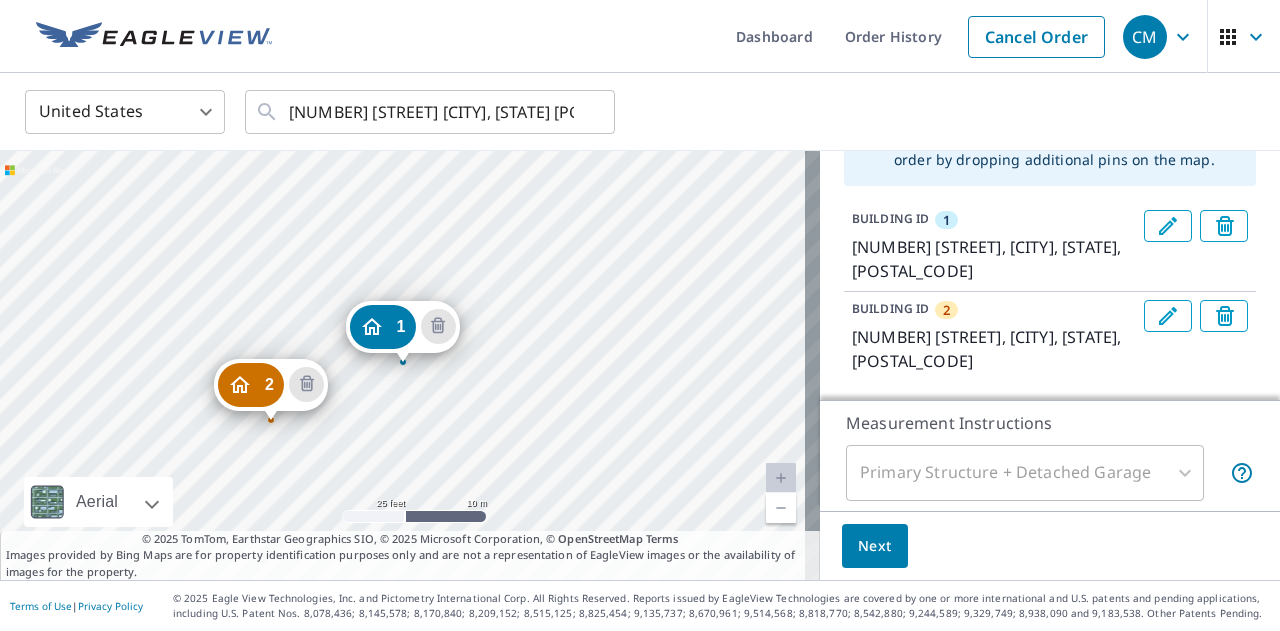 scroll, scrollTop: 171, scrollLeft: 0, axis: vertical 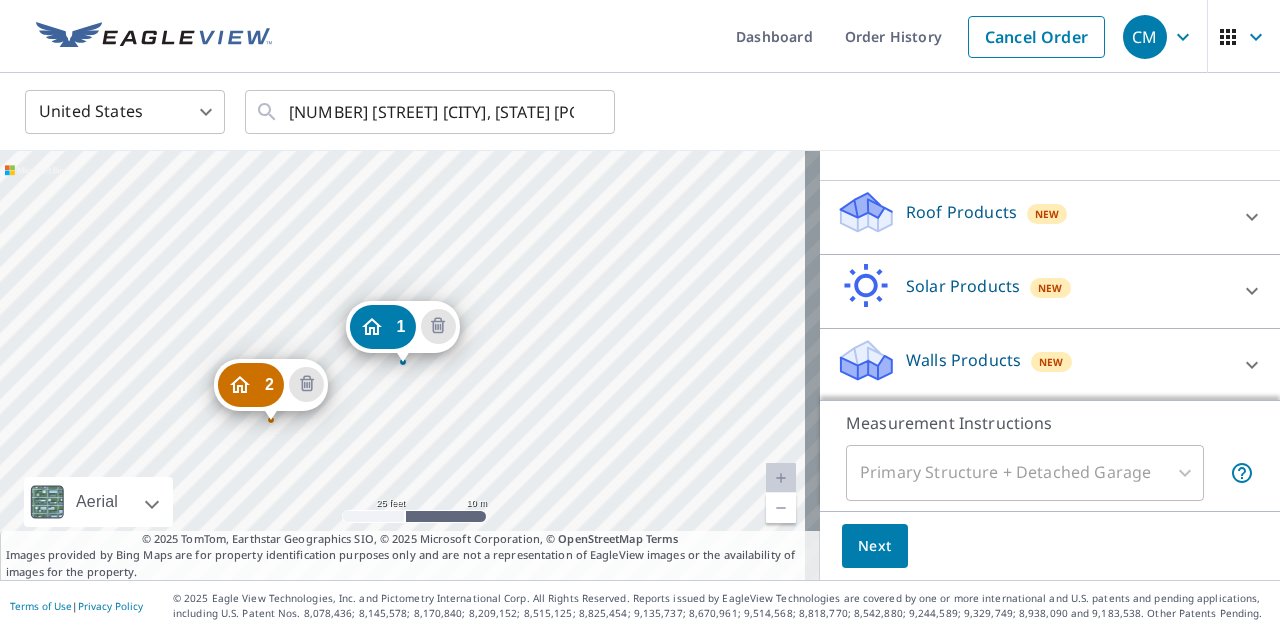 click 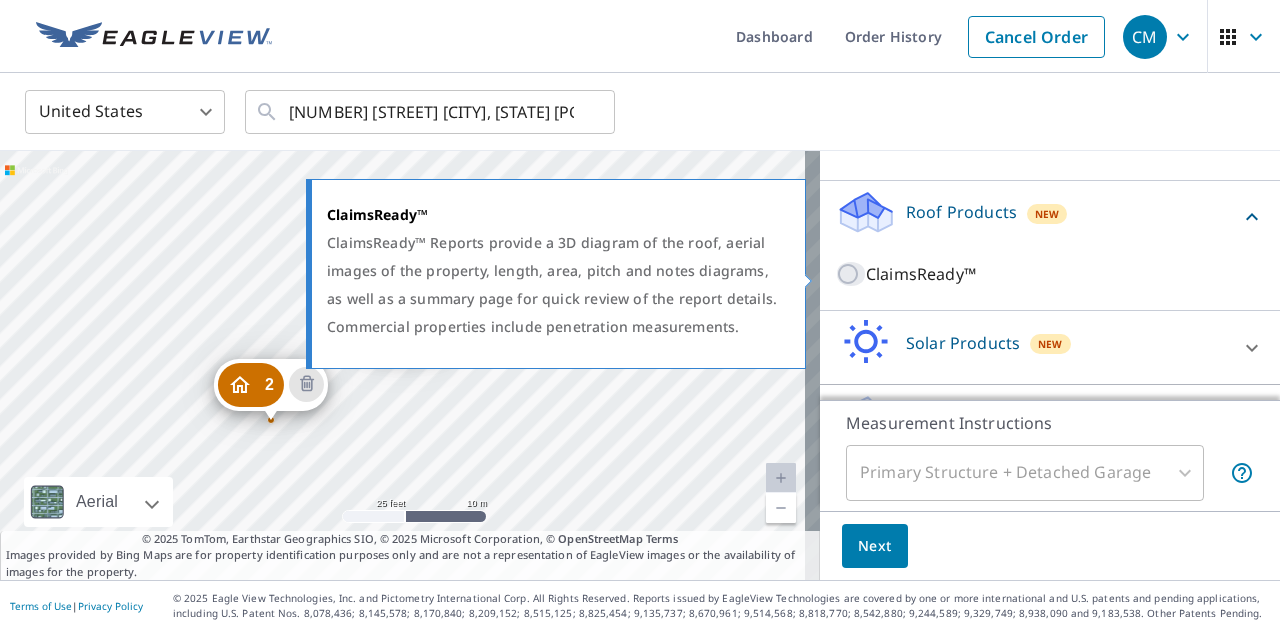 click on "ClaimsReady™" at bounding box center (851, 274) 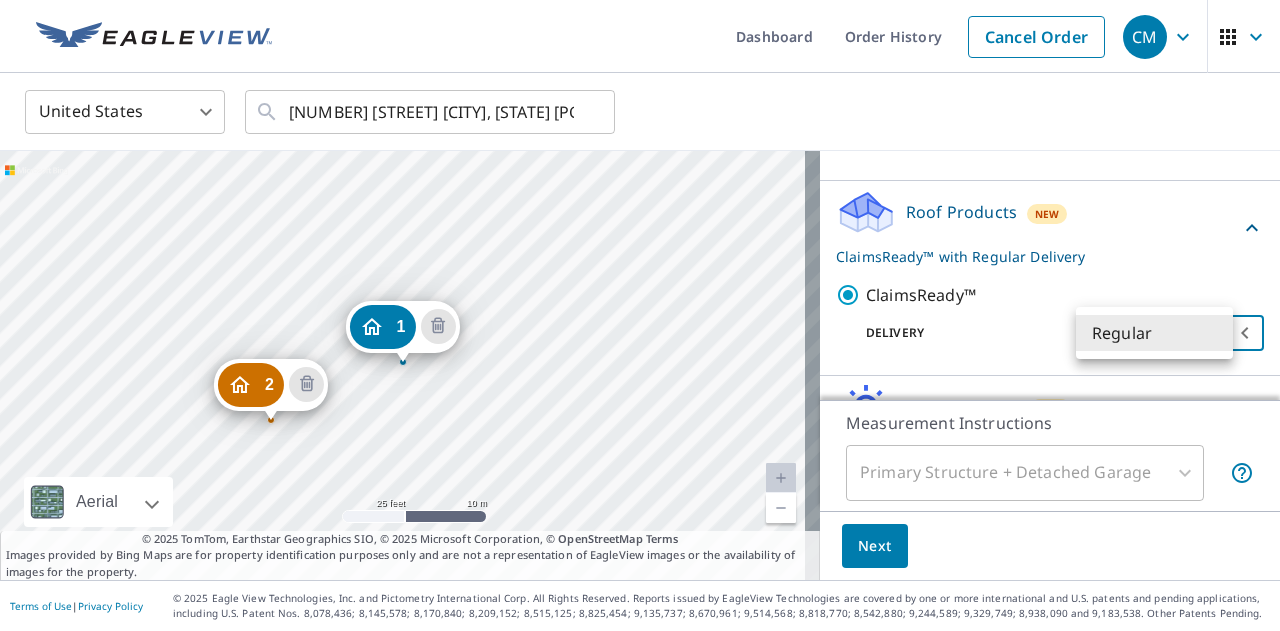 click on "CM CM
Dashboard Order History Cancel Order CM United States US ​ 1691 Veranada Ave Altadena, CA 91001 ​ 2 1691 Veranada Ave Altadena, CA 91001 1 1691 Veranada Ave Altadena, CA 91001 Aerial Road A standard road map Aerial A detailed look from above Labels Labels 25 feet 10 m © 2025 TomTom, © Vexcel Imaging, © 2025 Microsoft Corporation,  © OpenStreetMap Terms © 2025 TomTom, Earthstar Geographics SIO, © 2025 Microsoft Corporation, ©   OpenStreetMap   Terms Images provided by Bing Maps are for property identification purposes only and are not a representation of EagleView images or the availability of images for the property. PROPERTY TYPE Residential Commercial This is a complex Add additional buildings on this complex to your order by dropping additional pins on the map. BUILDING ID 1 1691 Veranada Ave, Altadena, CA, 91001 BUILDING ID 2 1691 Veranada Ave, Altadena, CA, 91001 Roof Products New ClaimsReady™ with Regular Delivery ClaimsReady™ Delivery Regular 8 ​ Solar Products New New 1" at bounding box center (640, 315) 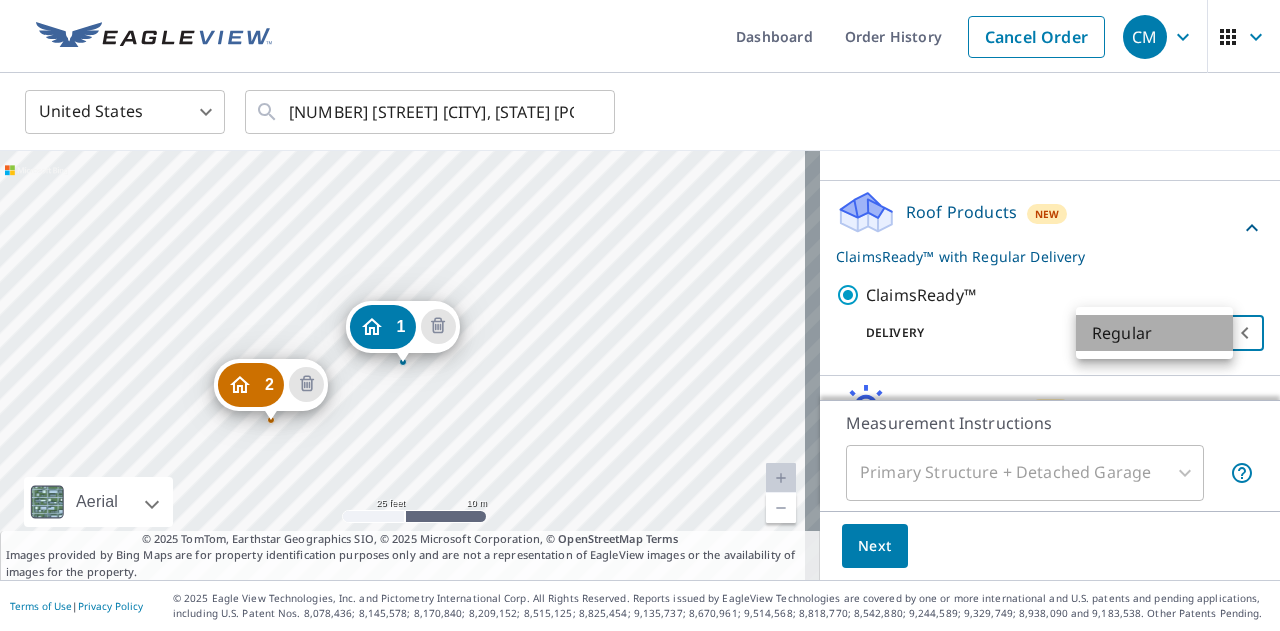 click on "Regular" at bounding box center (1154, 333) 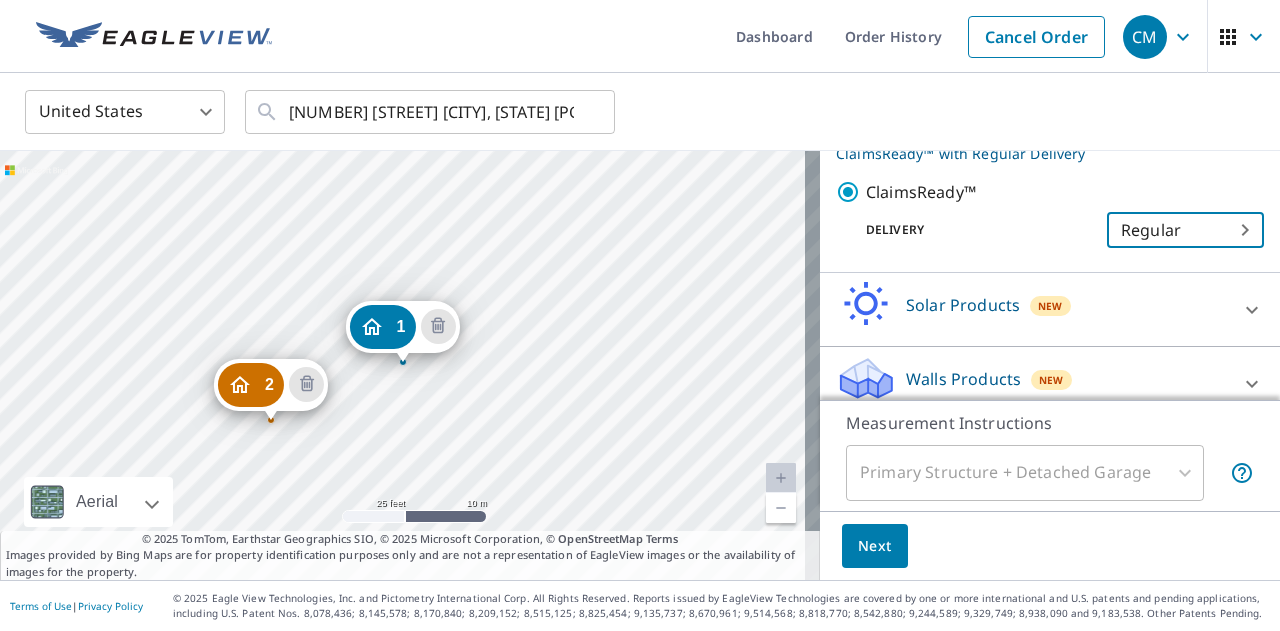 scroll, scrollTop: 506, scrollLeft: 0, axis: vertical 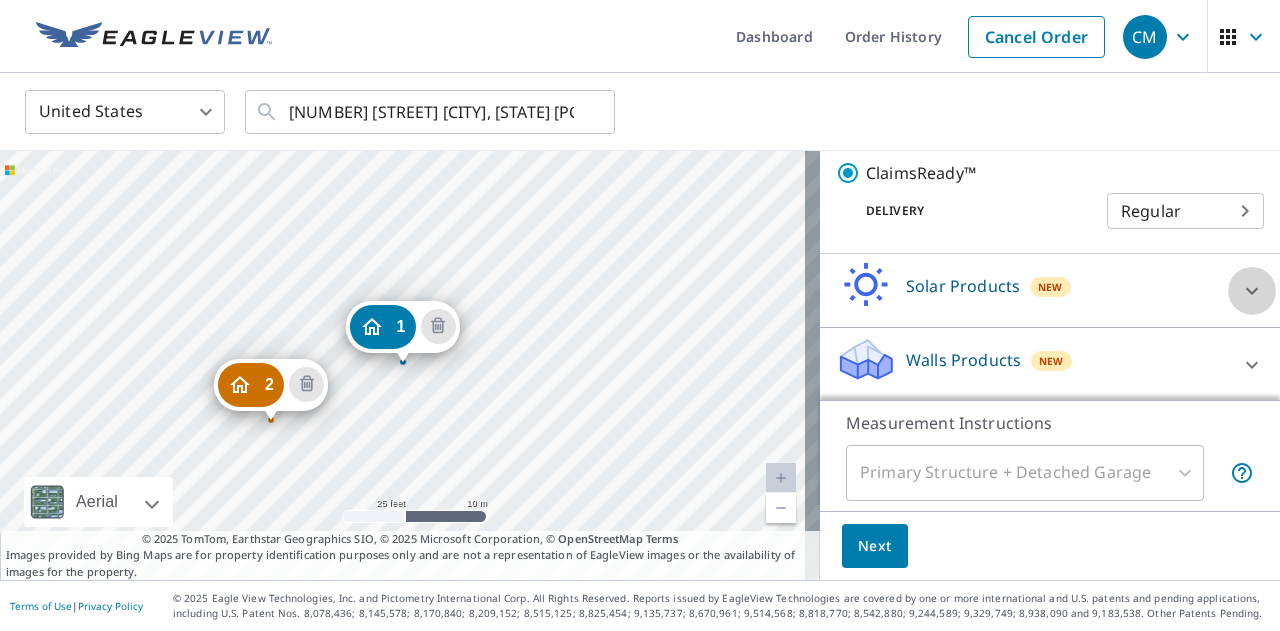 click 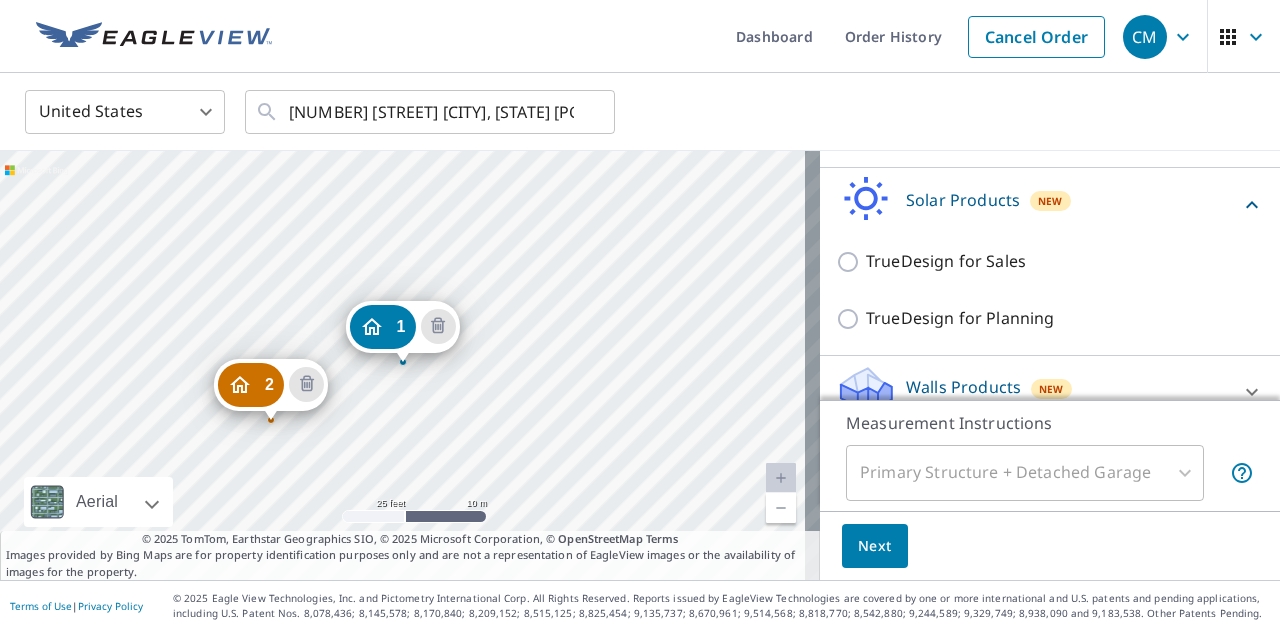 scroll, scrollTop: 606, scrollLeft: 0, axis: vertical 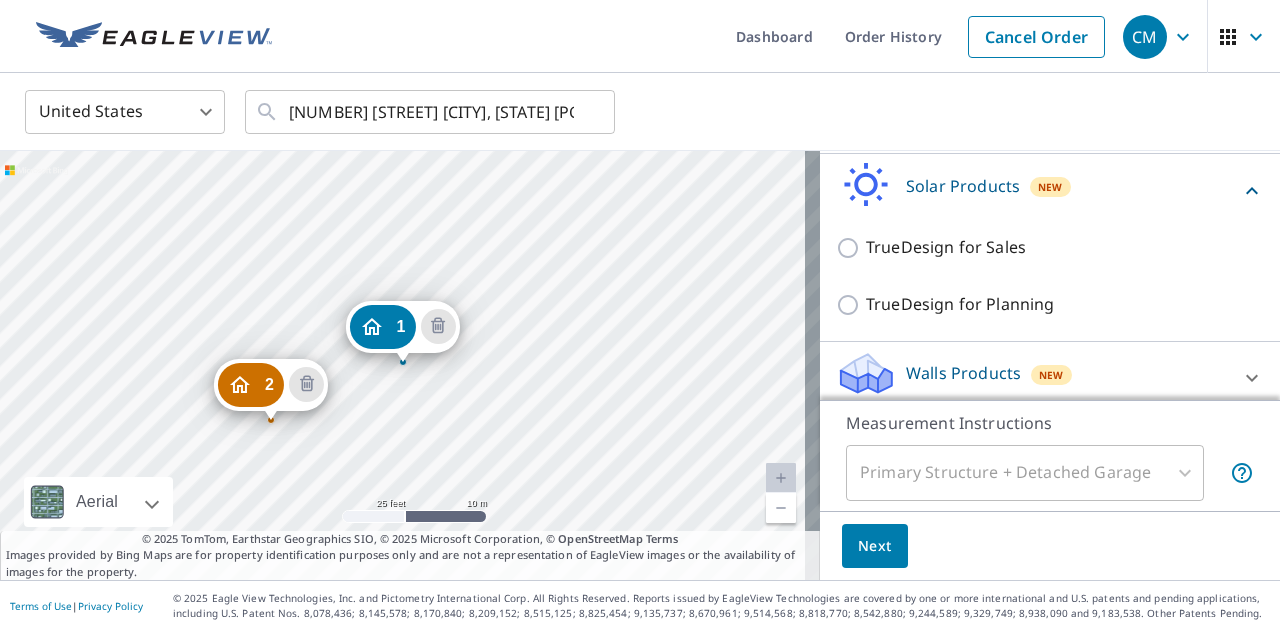 click 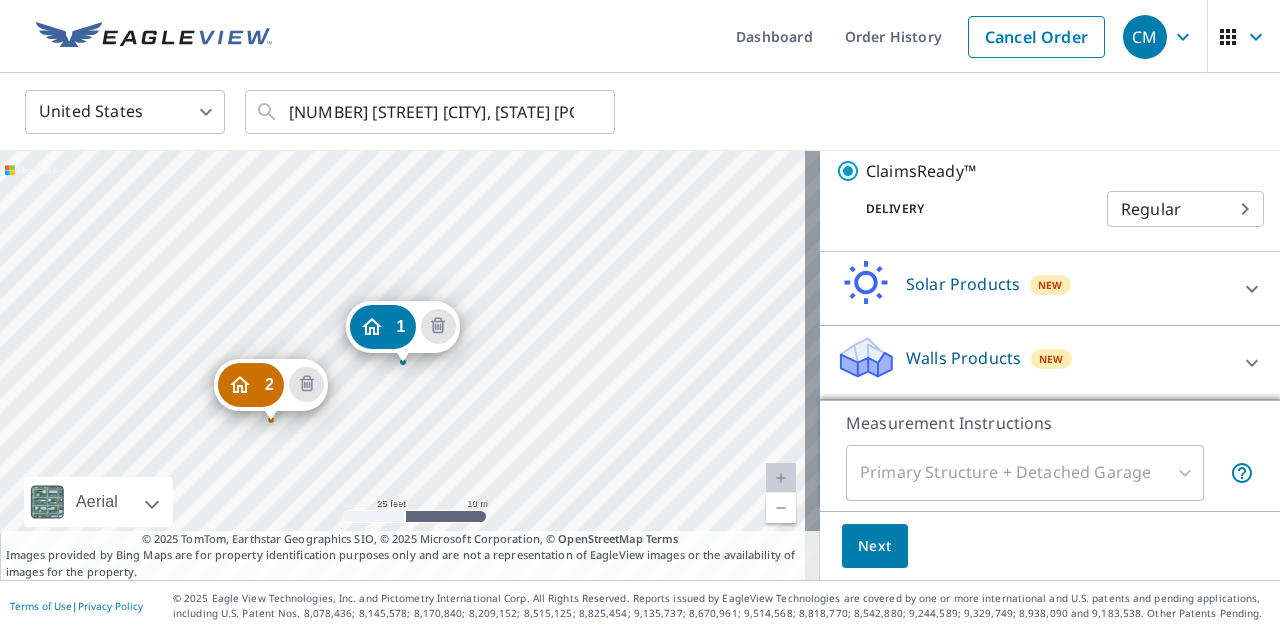 scroll, scrollTop: 506, scrollLeft: 0, axis: vertical 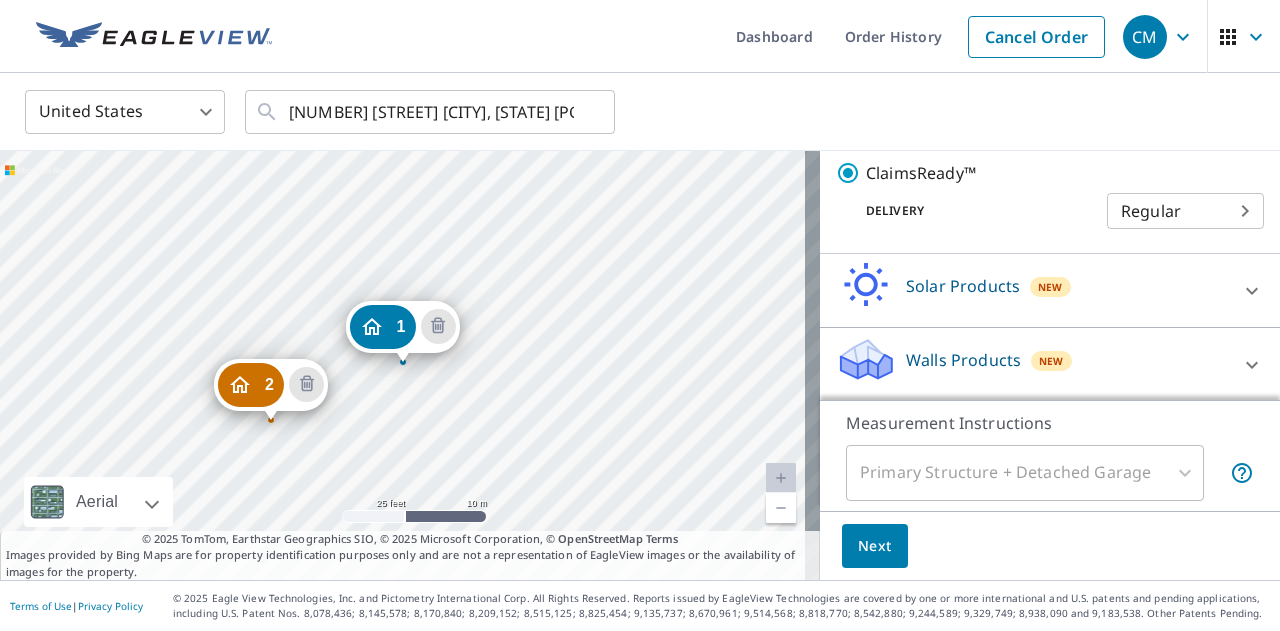 click on "Next" at bounding box center (875, 546) 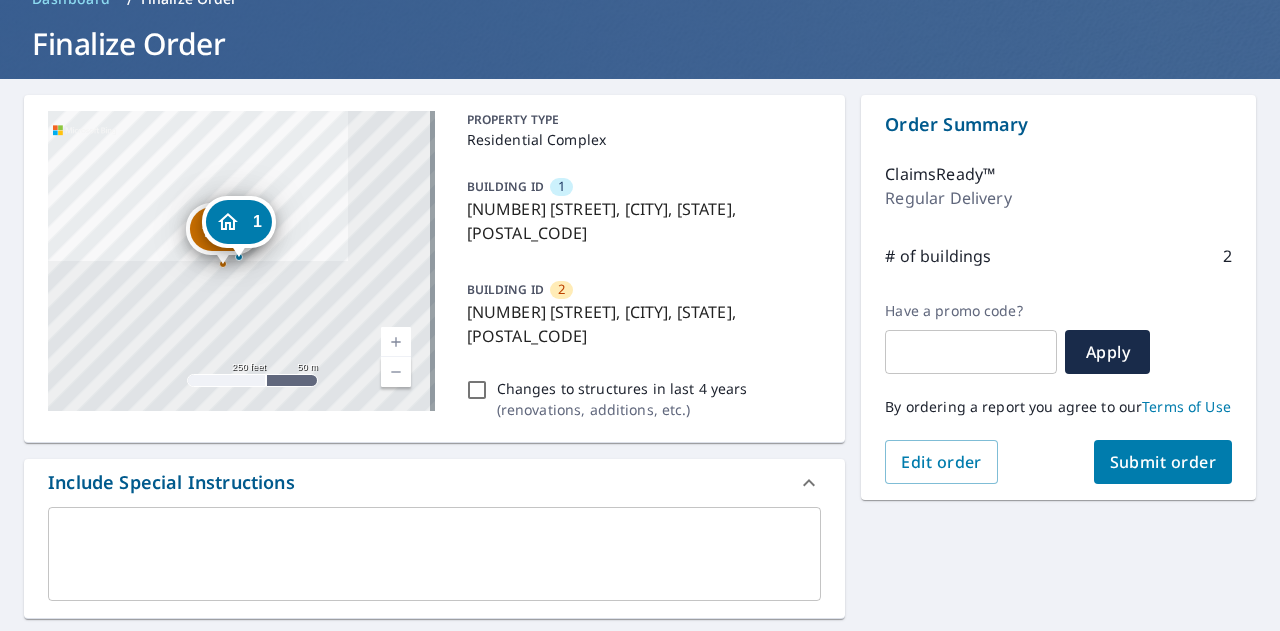 scroll, scrollTop: 104, scrollLeft: 0, axis: vertical 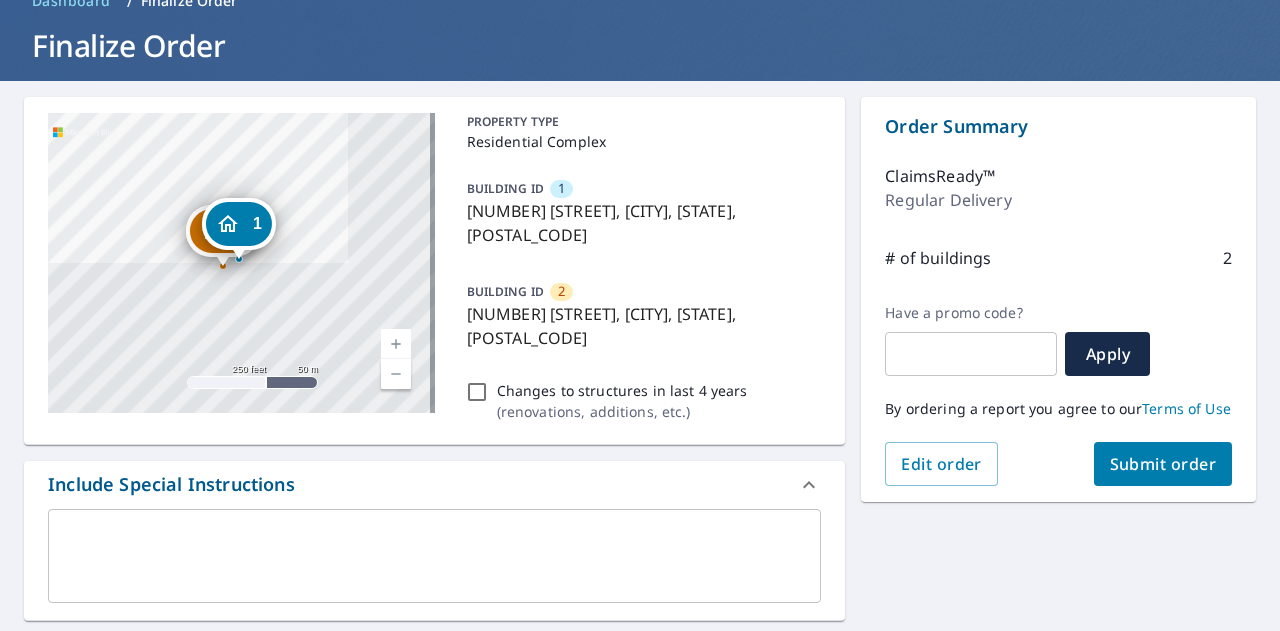 click at bounding box center (434, 555) 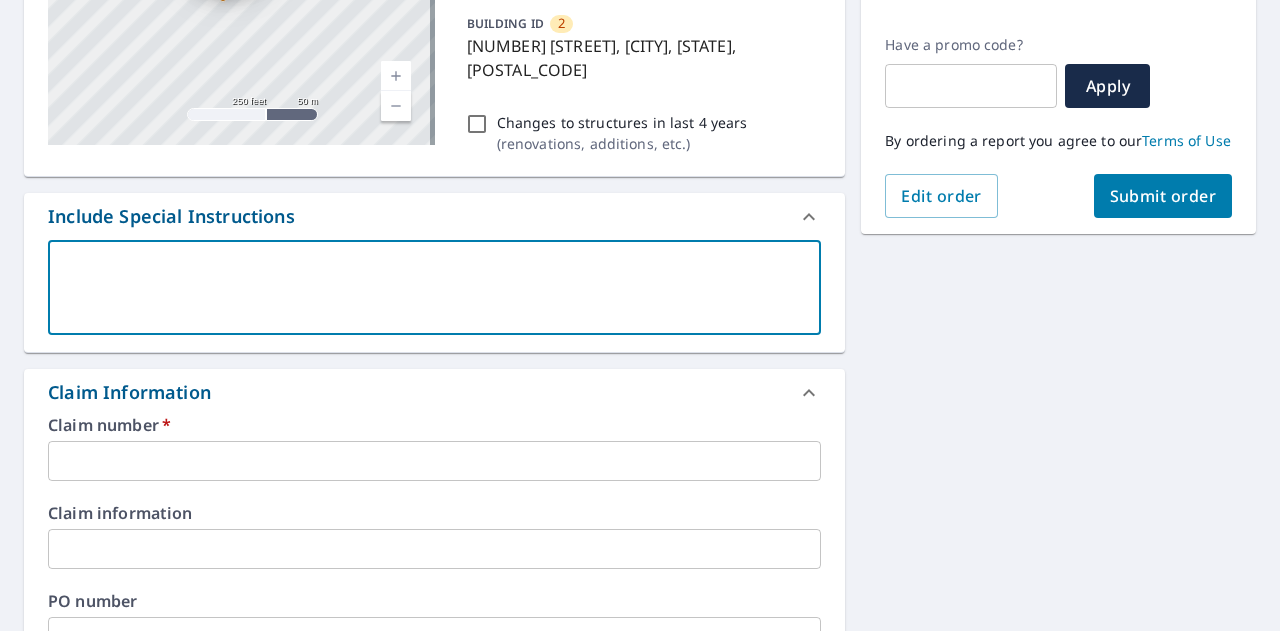 scroll, scrollTop: 404, scrollLeft: 0, axis: vertical 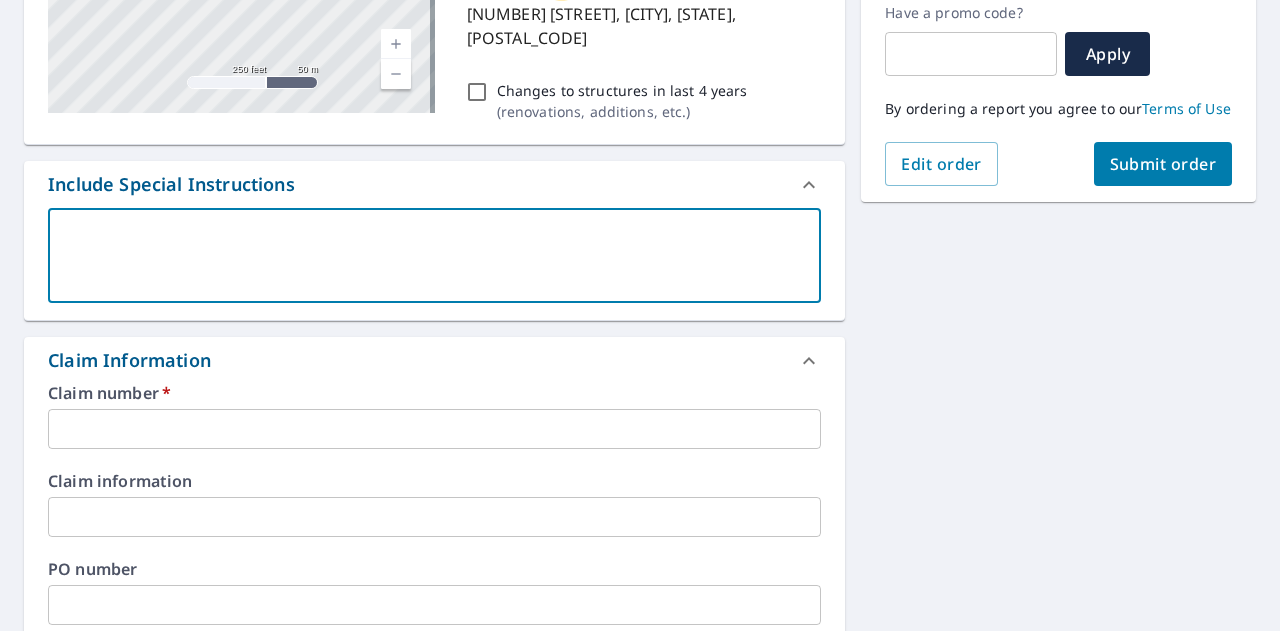 click at bounding box center (434, 429) 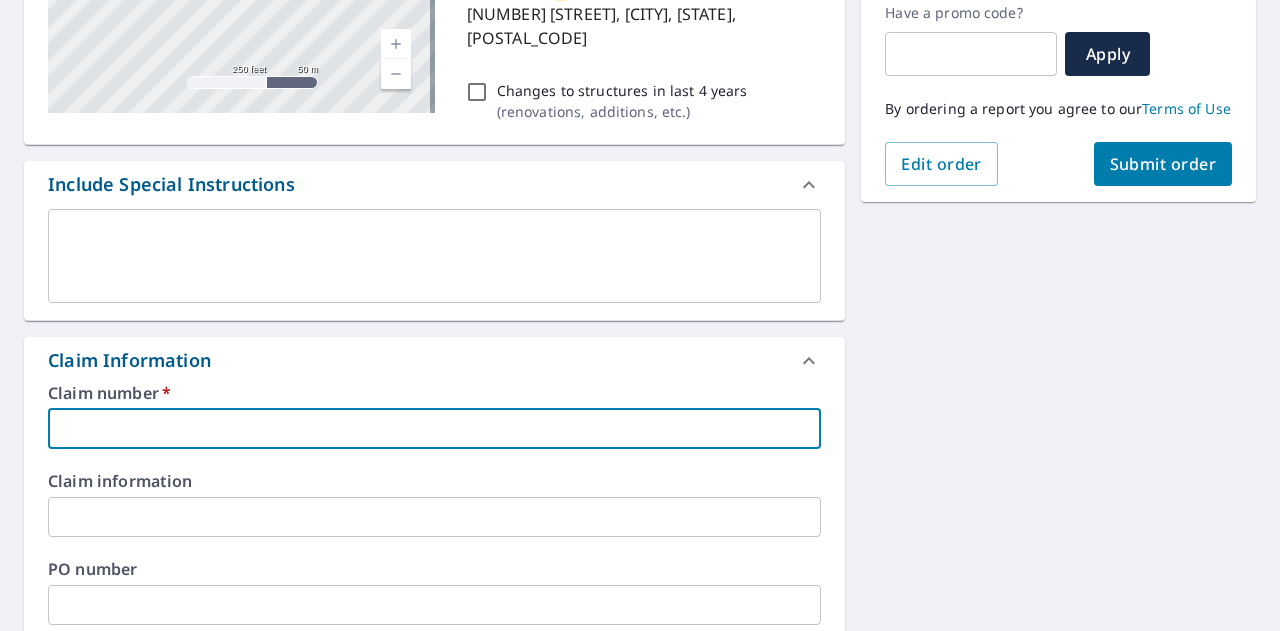 paste on "7008603802-1" 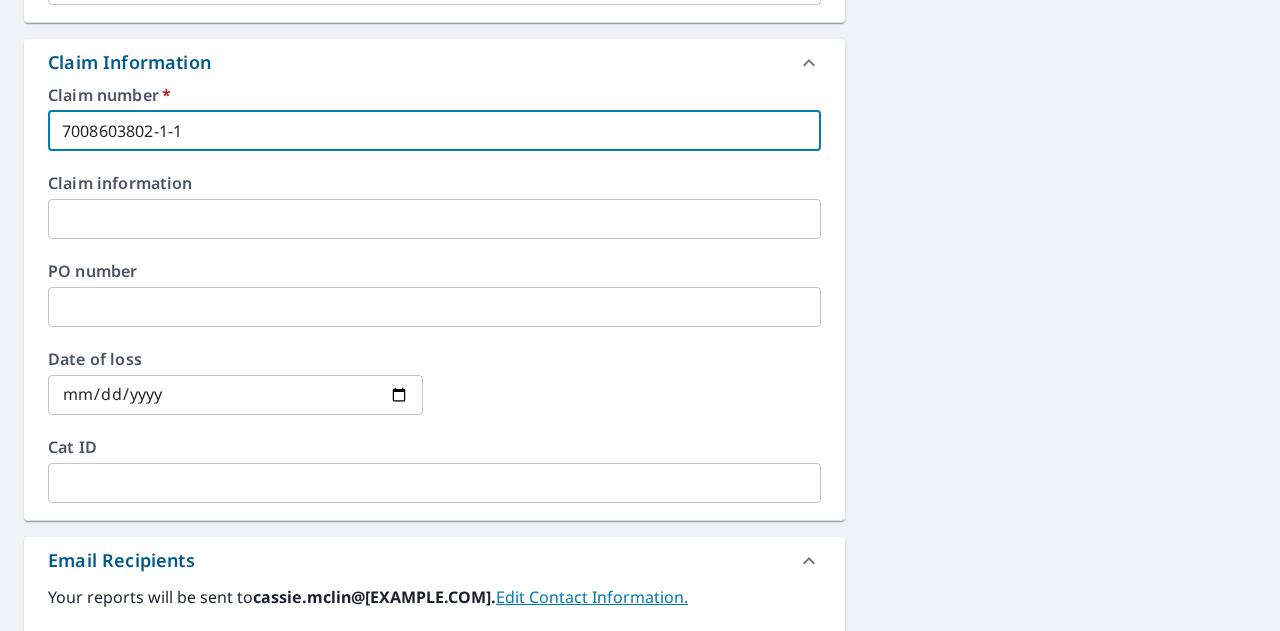scroll, scrollTop: 704, scrollLeft: 0, axis: vertical 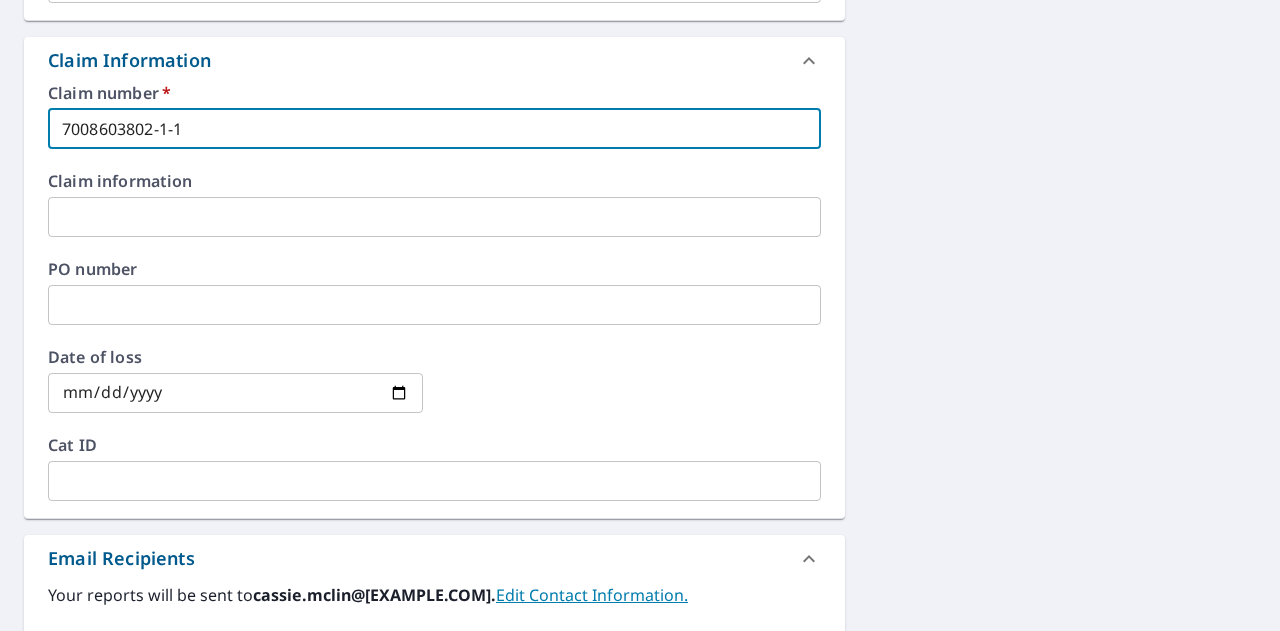 type on "7008603802-1-1" 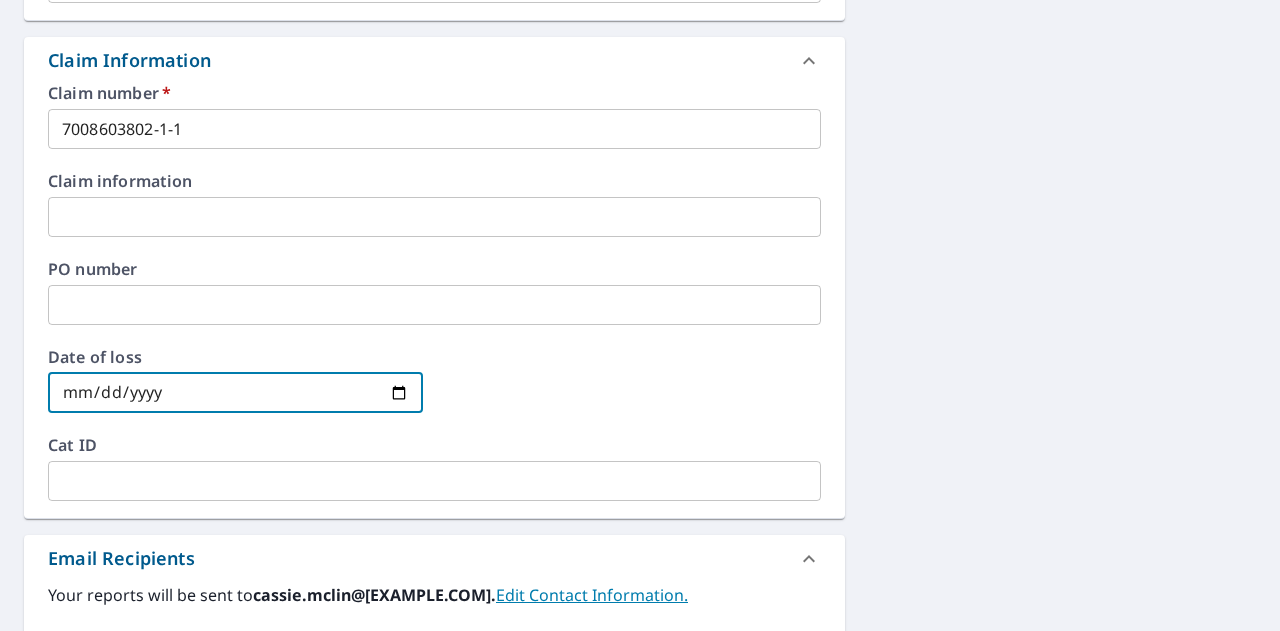 click at bounding box center [235, 393] 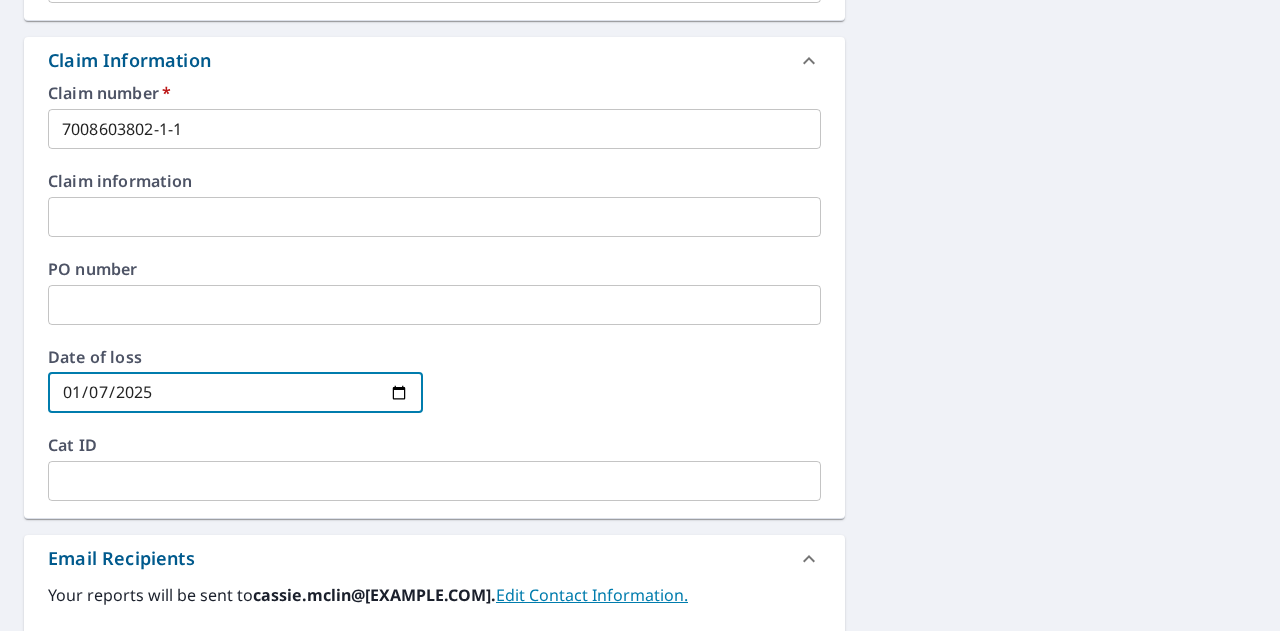 type on "2025-01-07" 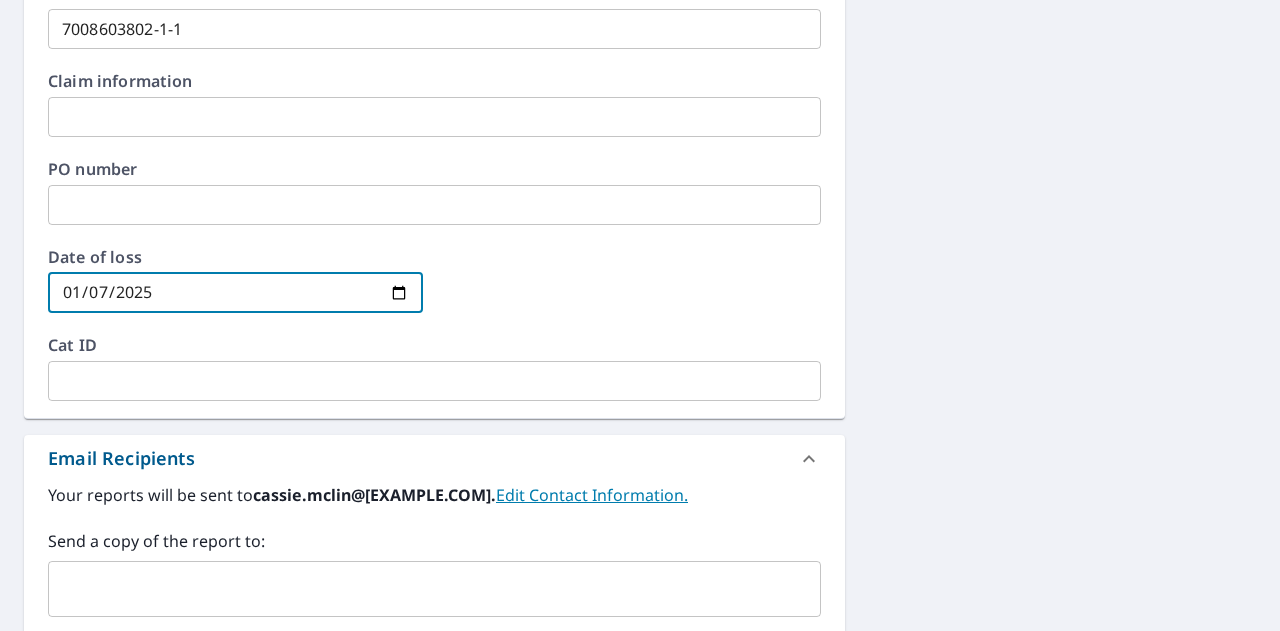 scroll, scrollTop: 904, scrollLeft: 0, axis: vertical 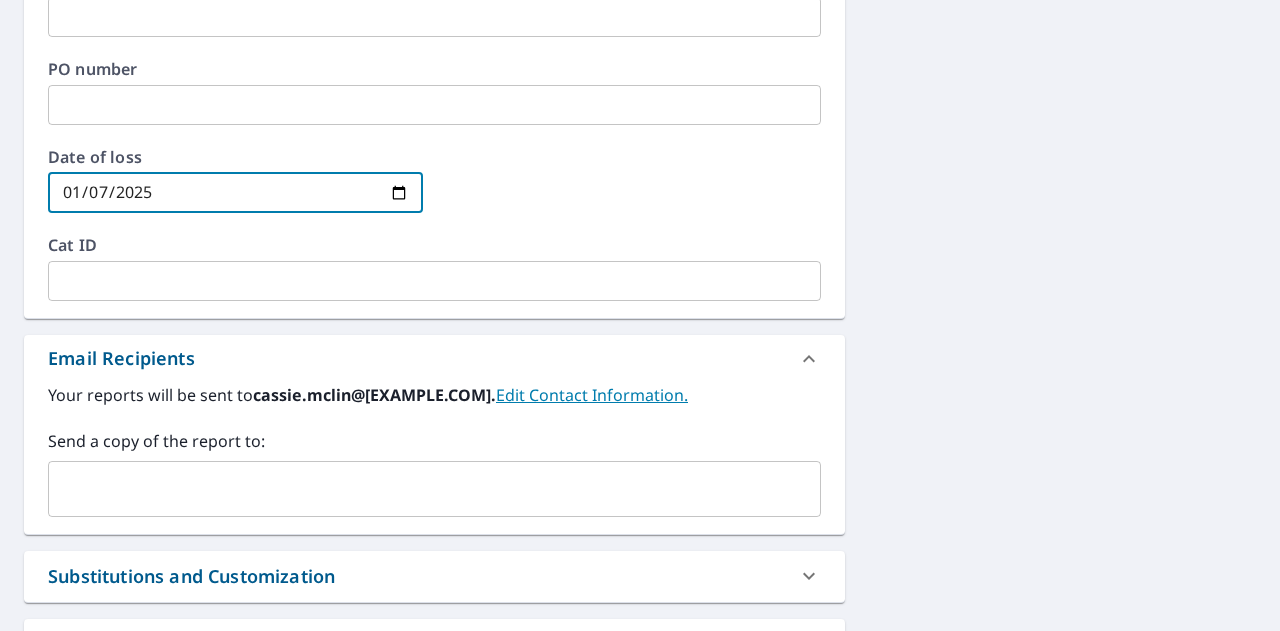 click at bounding box center [419, 489] 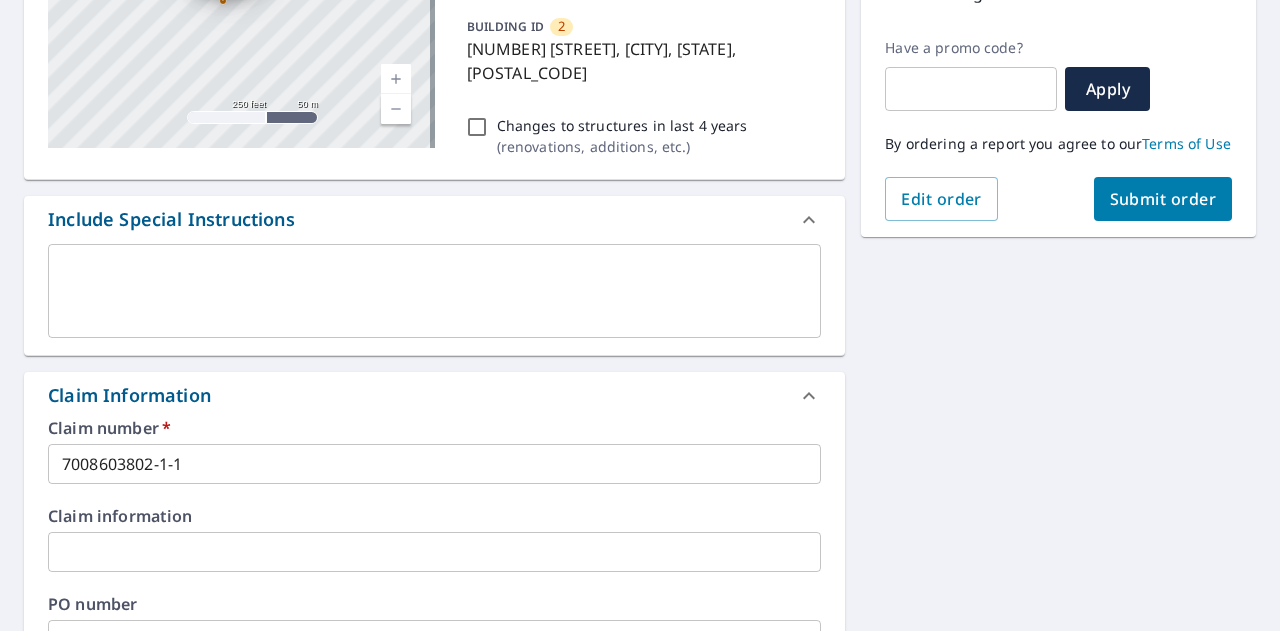 scroll, scrollTop: 169, scrollLeft: 0, axis: vertical 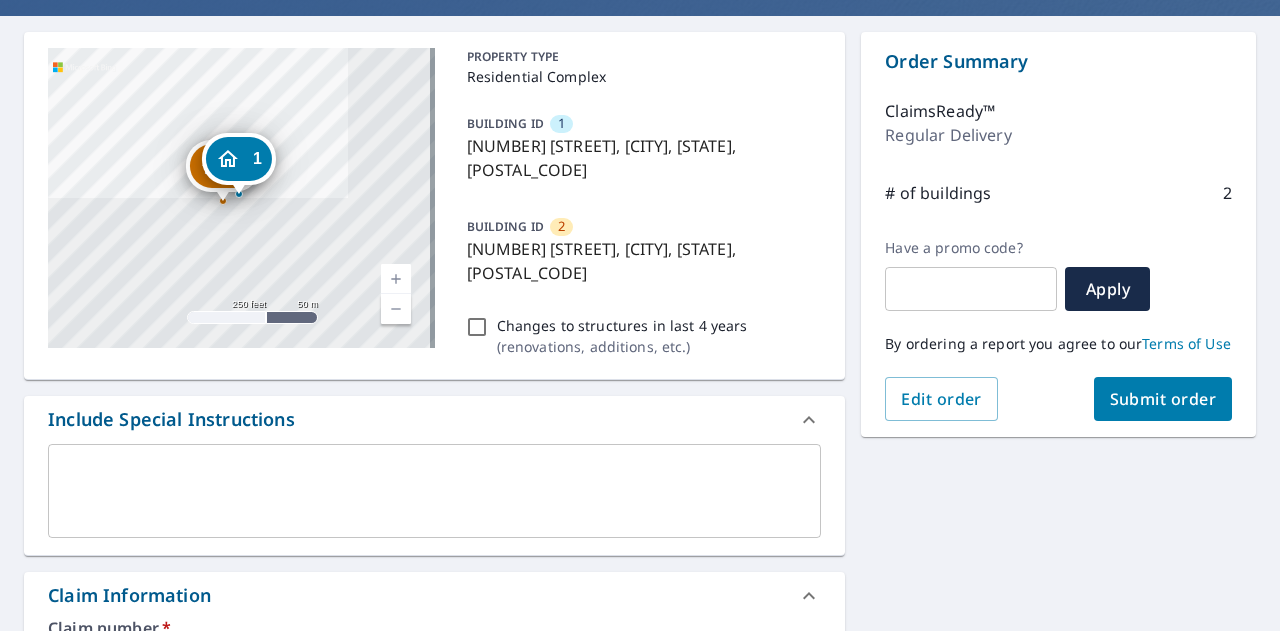 type on "myclaim@farmersinsurance.com" 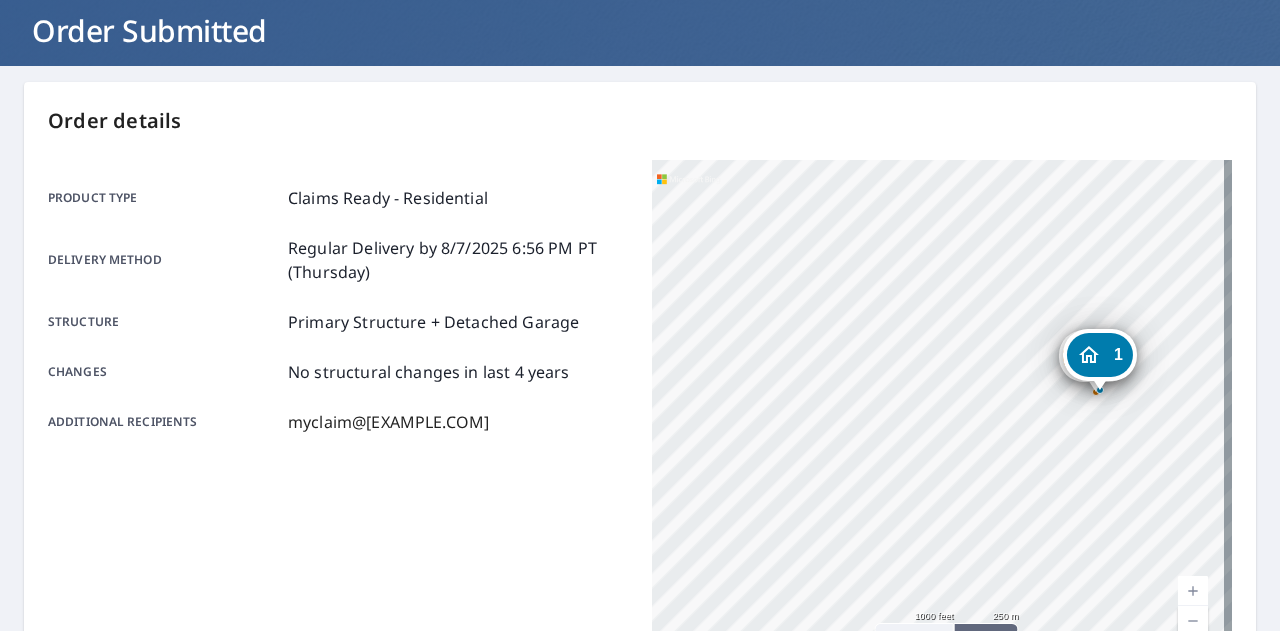 scroll, scrollTop: 104, scrollLeft: 0, axis: vertical 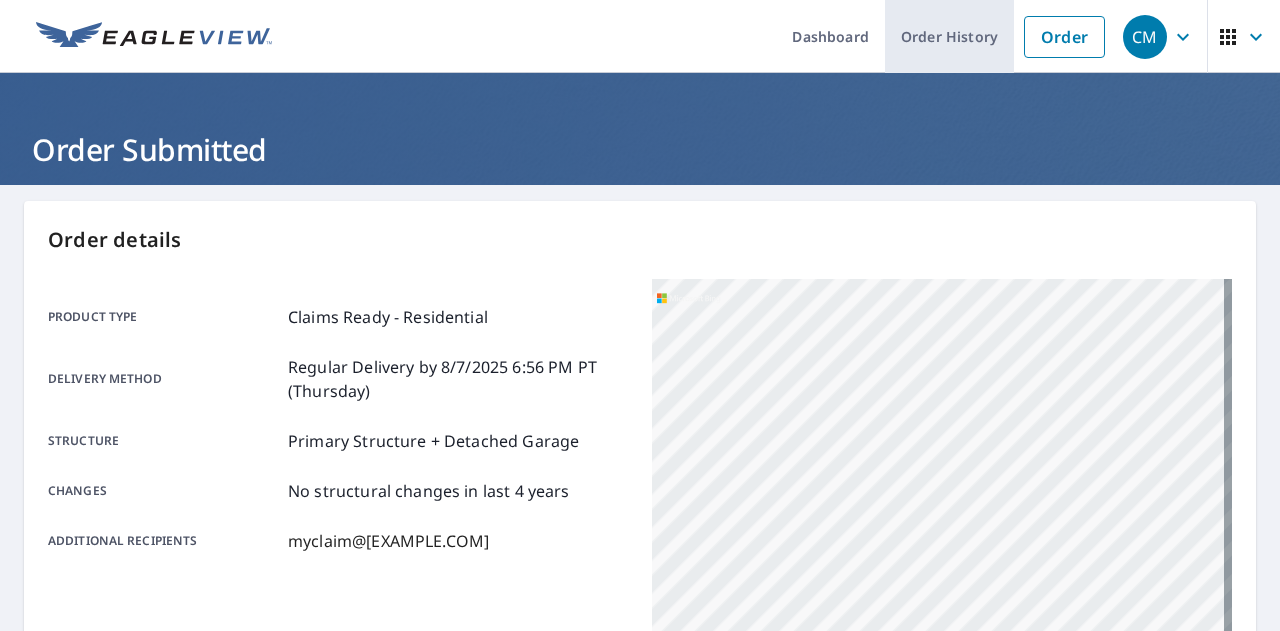 click on "Order History" at bounding box center [949, 36] 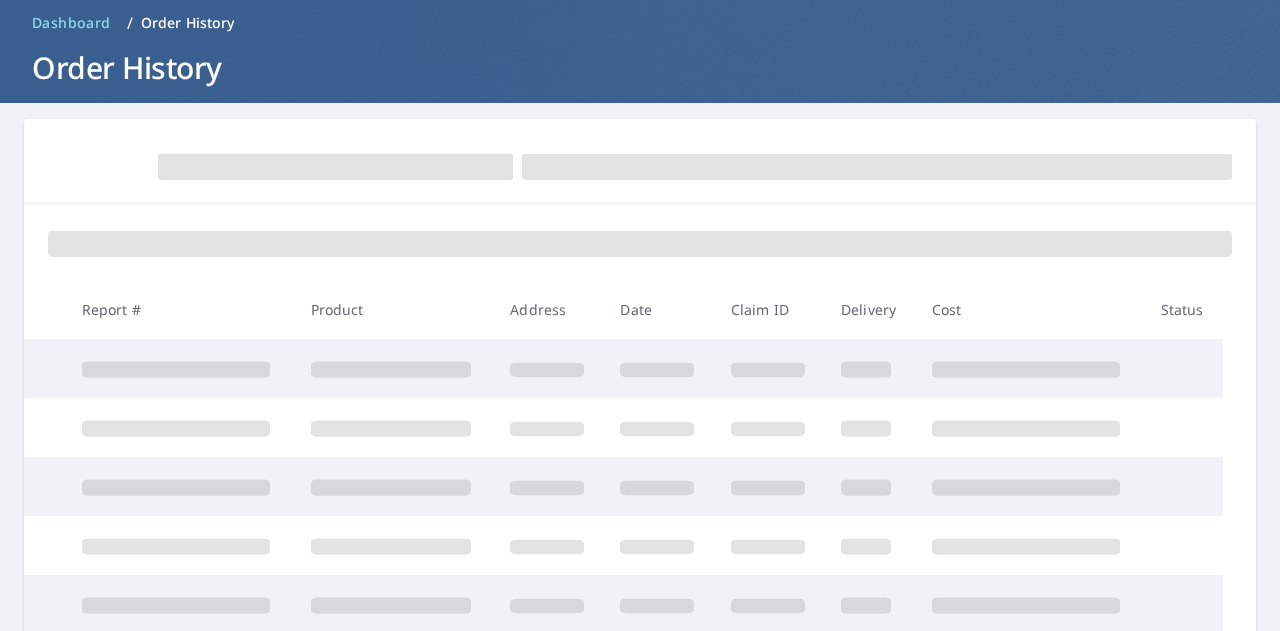 scroll, scrollTop: 200, scrollLeft: 0, axis: vertical 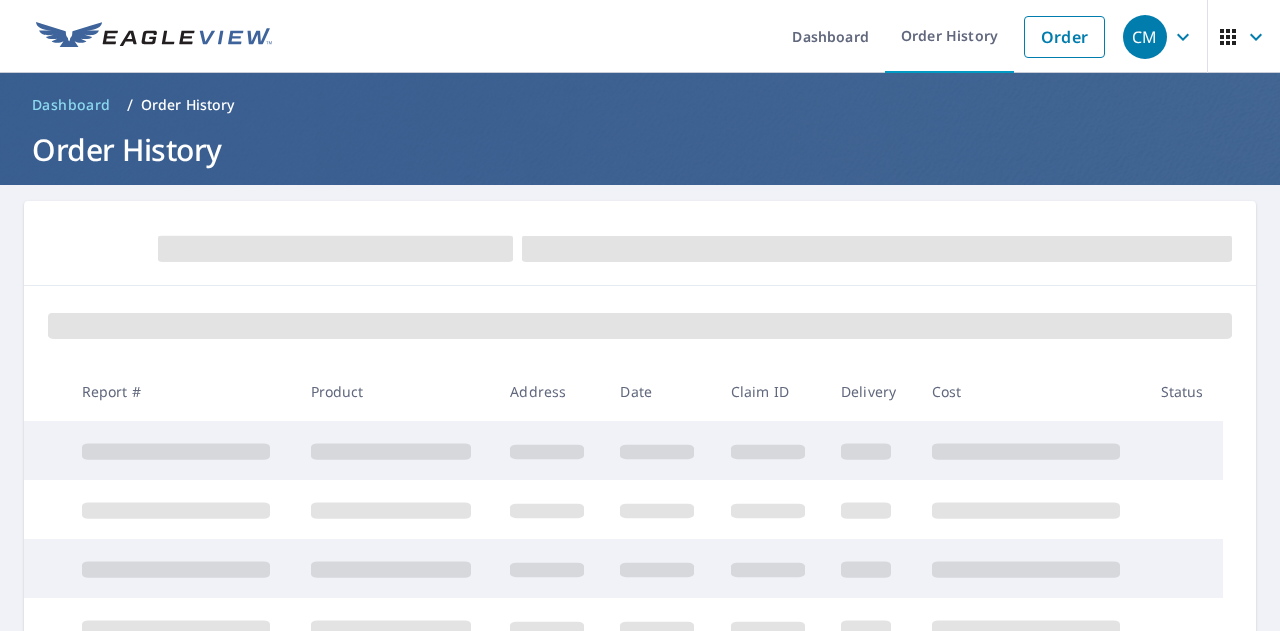 drag, startPoint x: 926, startPoint y: 235, endPoint x: 920, endPoint y: 208, distance: 27.658634 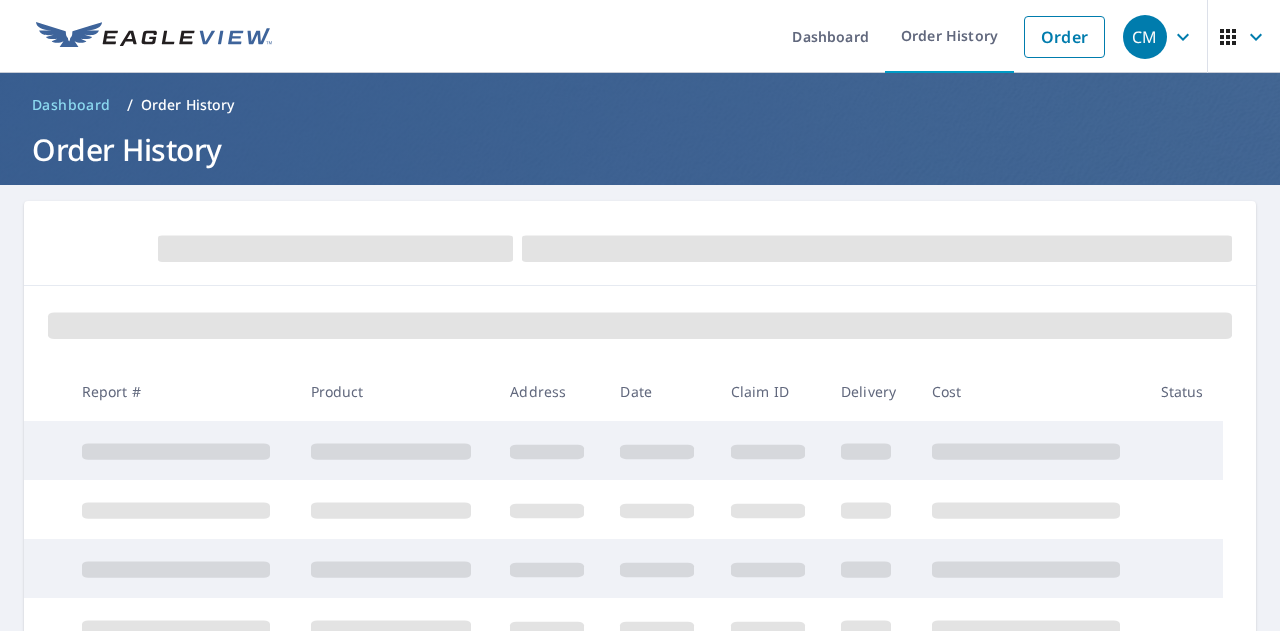 click at bounding box center [640, 247] 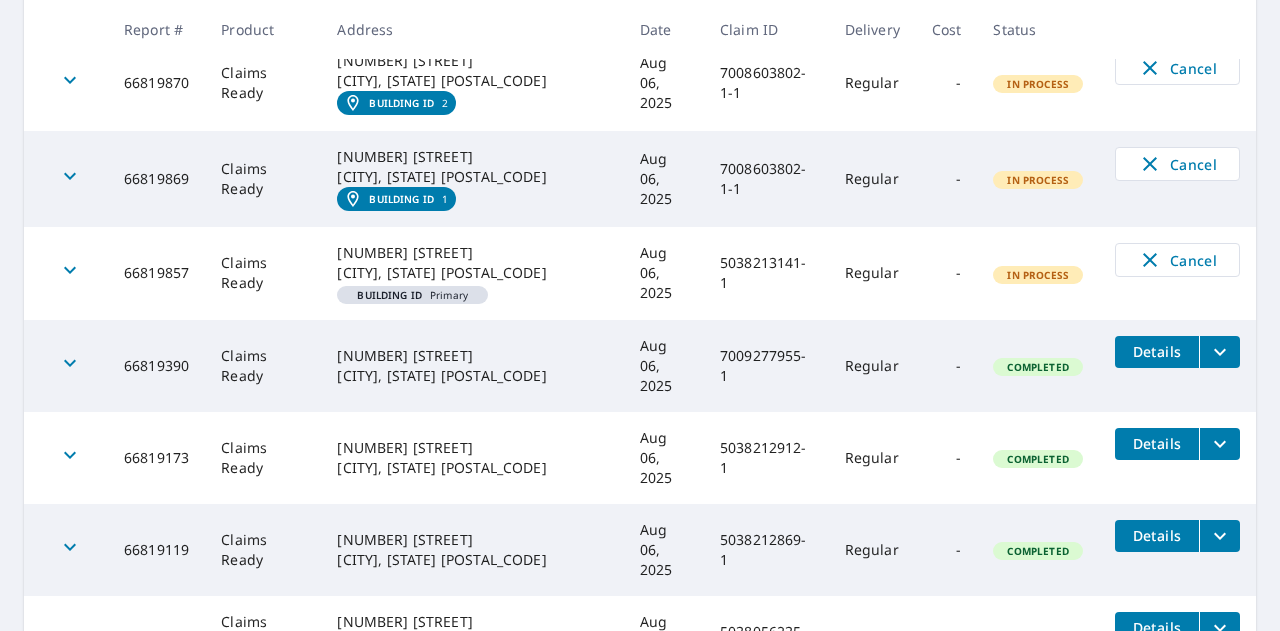 scroll, scrollTop: 400, scrollLeft: 0, axis: vertical 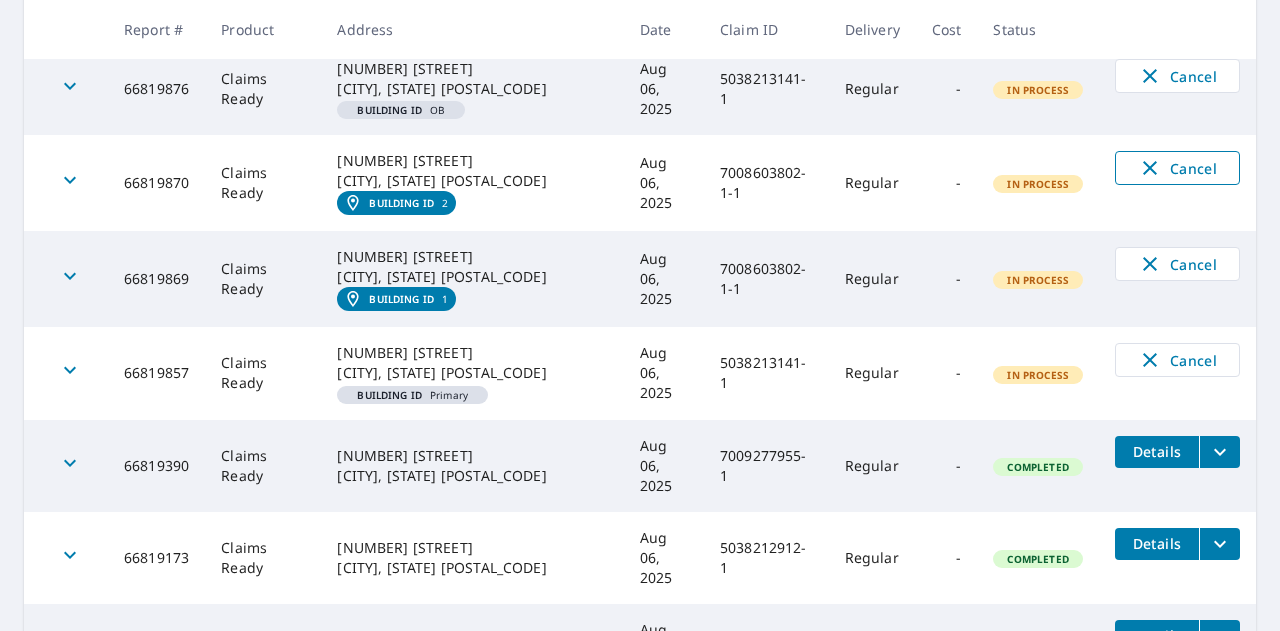 click 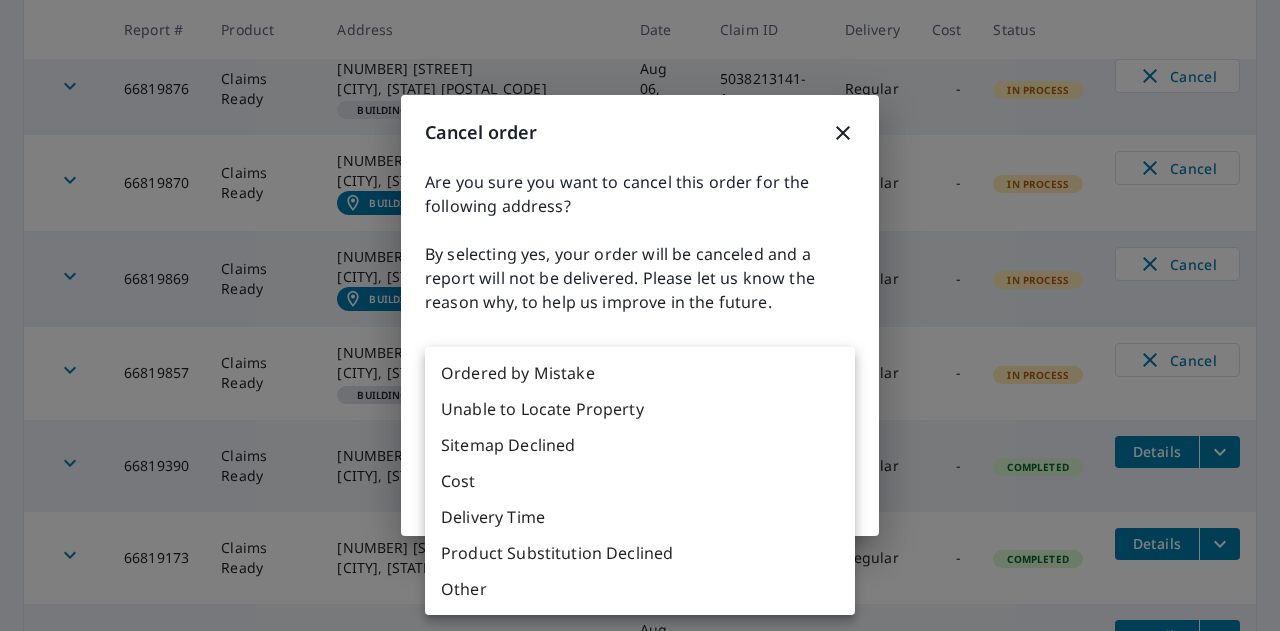 click on "CM CM
Dashboard Order History Order CM Dashboard / Order History Order History ​ Search Download Excel 1-10 of 235129 records shown Refine results by choosing filters Products Status Orgs 23 Last year Apply Reset Report # Product Address Date Claim ID Delivery Cost Status 66819876 Claims Ready 3513 CLEARWATER DR
BILLINGS, MT 59101-8008 Building ID OB Aug 06, 2025 5038213141-1 Regular - In Process Cancel 66819870 Claims Ready 1691 Veranada Ave
Altadena, CA 91001 Building ID 2 Aug 06, 2025 7008603802-1-1 Regular - In Process Cancel 66819869 Claims Ready 1691 Veranada Ave
Altadena, CA 91001 Building ID 1 Aug 06, 2025 7008603802-1-1 Regular - In Process Cancel 66819857 Claims Ready 3513 CLEARWATER DR
BILLINGS, MT 59101-8008 Building ID Primary Aug 06, 2025 5038213141-1 Regular - In Process Cancel 66819390 Claims Ready 388   VILLA ST
SAN LUIS, AZ 85349 Aug 06, 2025 7009277955-1 Regular - Completed Details 66819173 Claims Ready 7621 SANTA ROSA WAY
DALLAS, TX 75241-6452 Aug 06, 2025 5038212912-1 Regular - -" at bounding box center (640, 315) 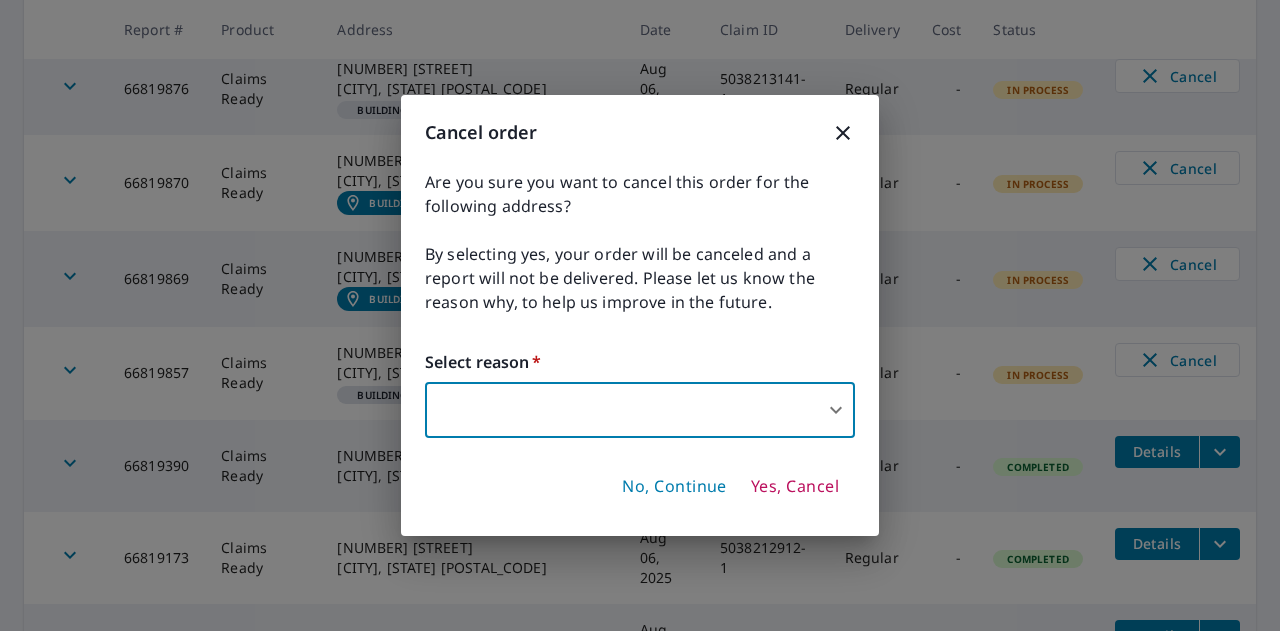 click 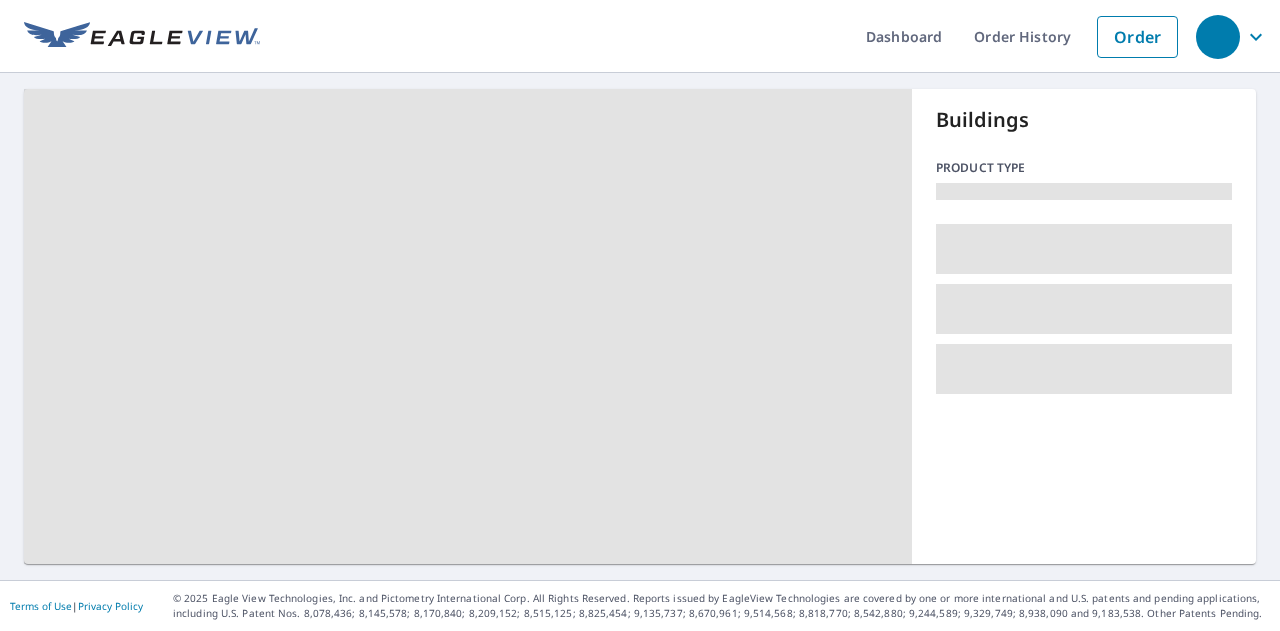 scroll, scrollTop: 0, scrollLeft: 0, axis: both 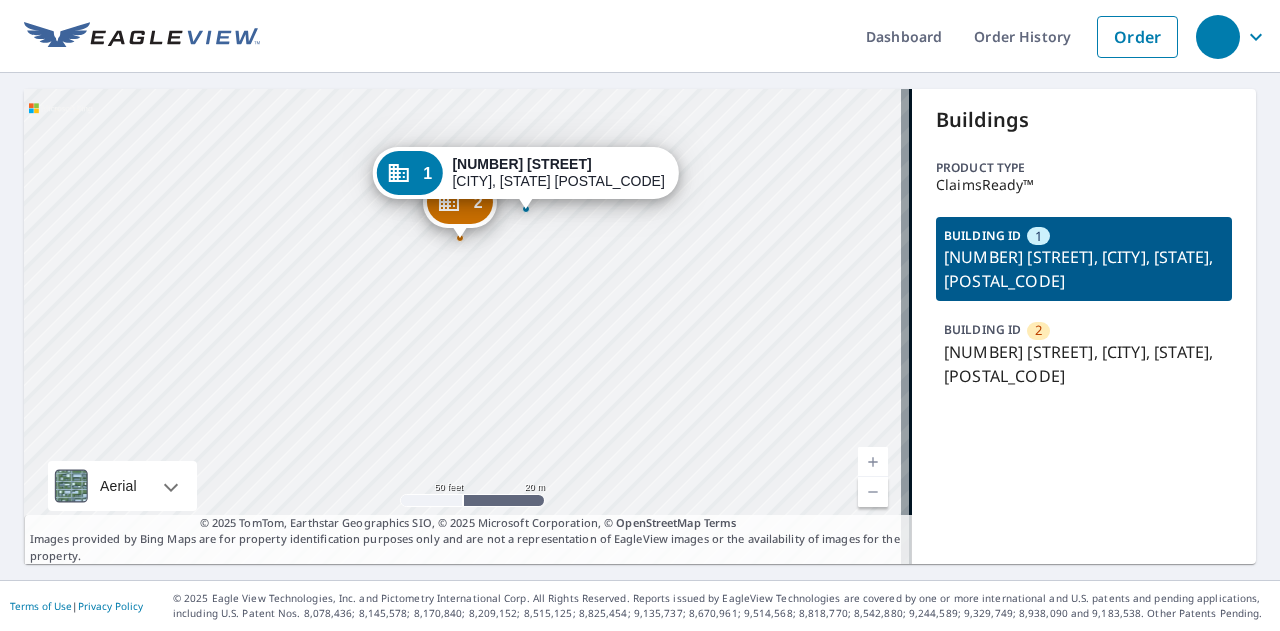 drag, startPoint x: 681, startPoint y: 281, endPoint x: 476, endPoint y: 308, distance: 206.7704 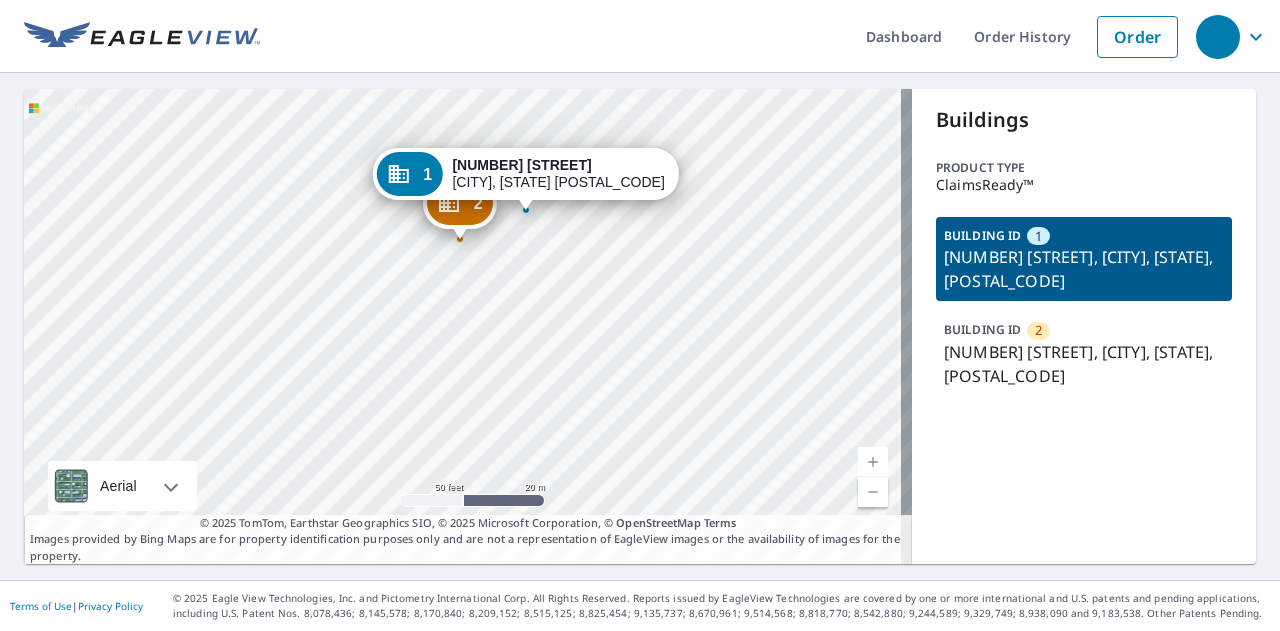 click on "1 1691 Veranada Ave Altadena, CA 91001" at bounding box center (525, 174) 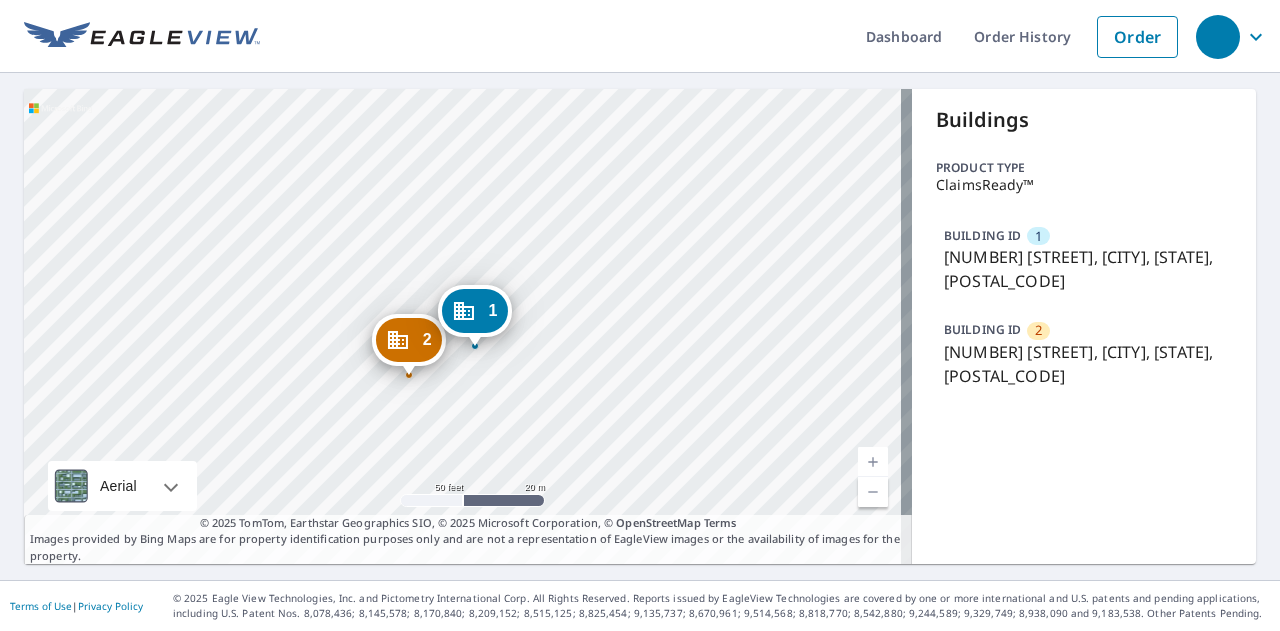 drag, startPoint x: 458, startPoint y: 292, endPoint x: 470, endPoint y: 315, distance: 25.942244 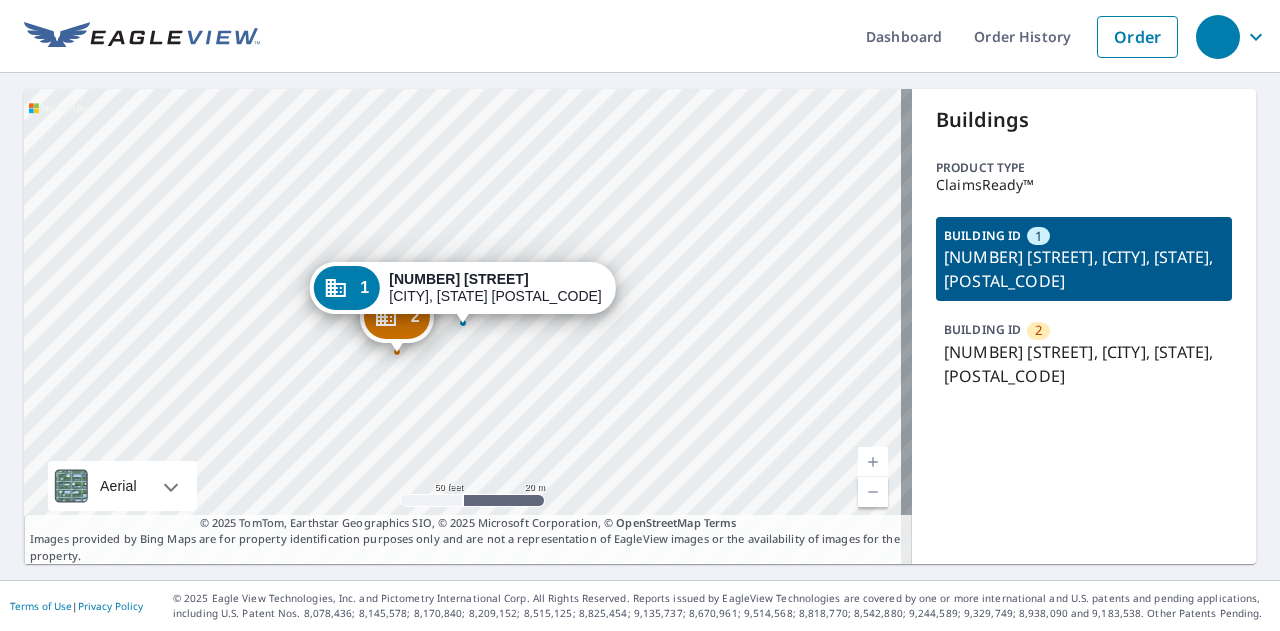click on "2 1691 Veranada Ave Altadena, CA 91001 1 1691 Veranada Ave Altadena, CA 91001" at bounding box center (468, 326) 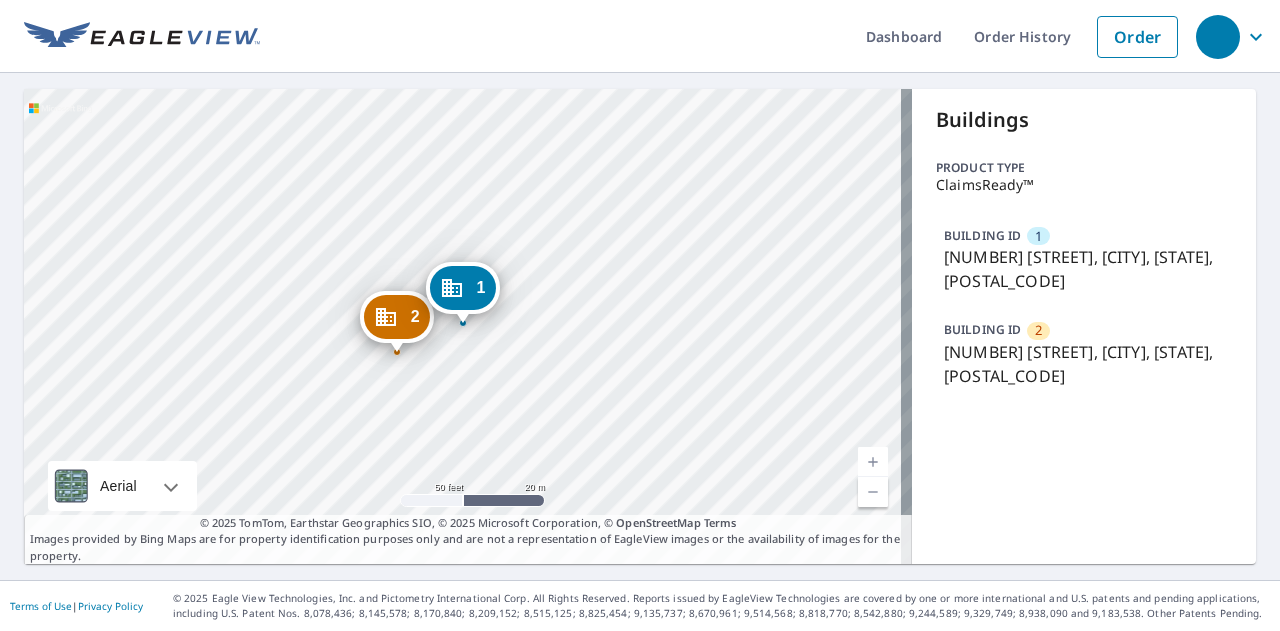 click on "1" at bounding box center (462, 288) 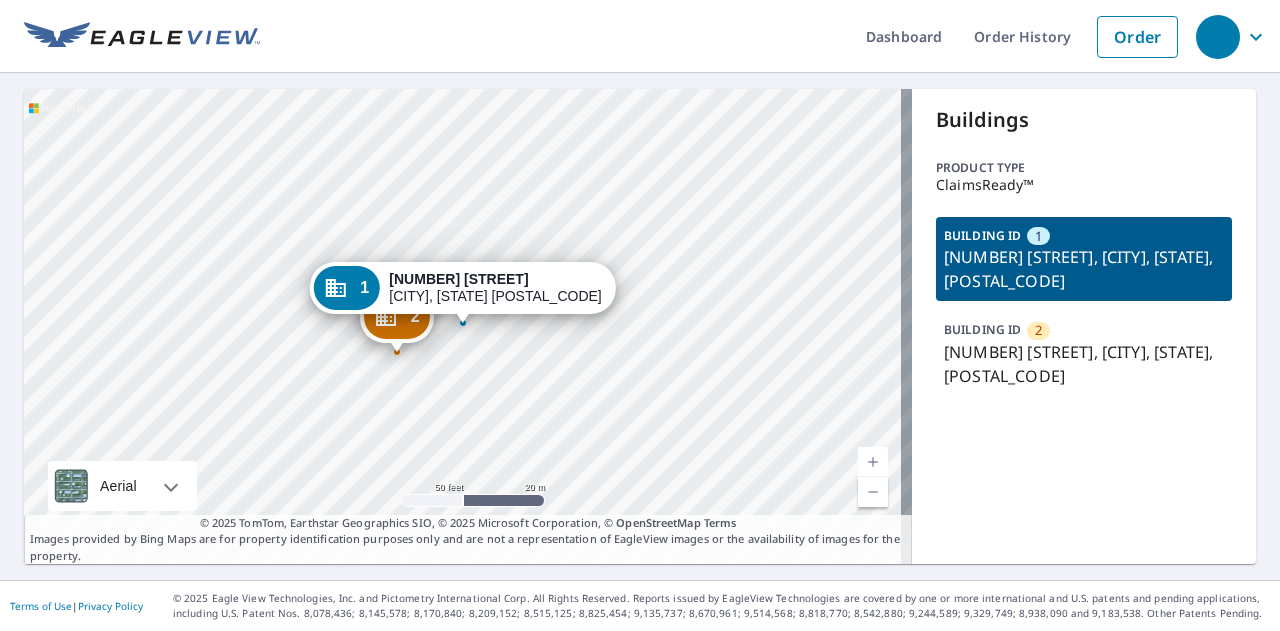 click on "[NUMBER] [STREET], [CITY], [STATE], [POSTAL_CODE]" at bounding box center [1084, 269] 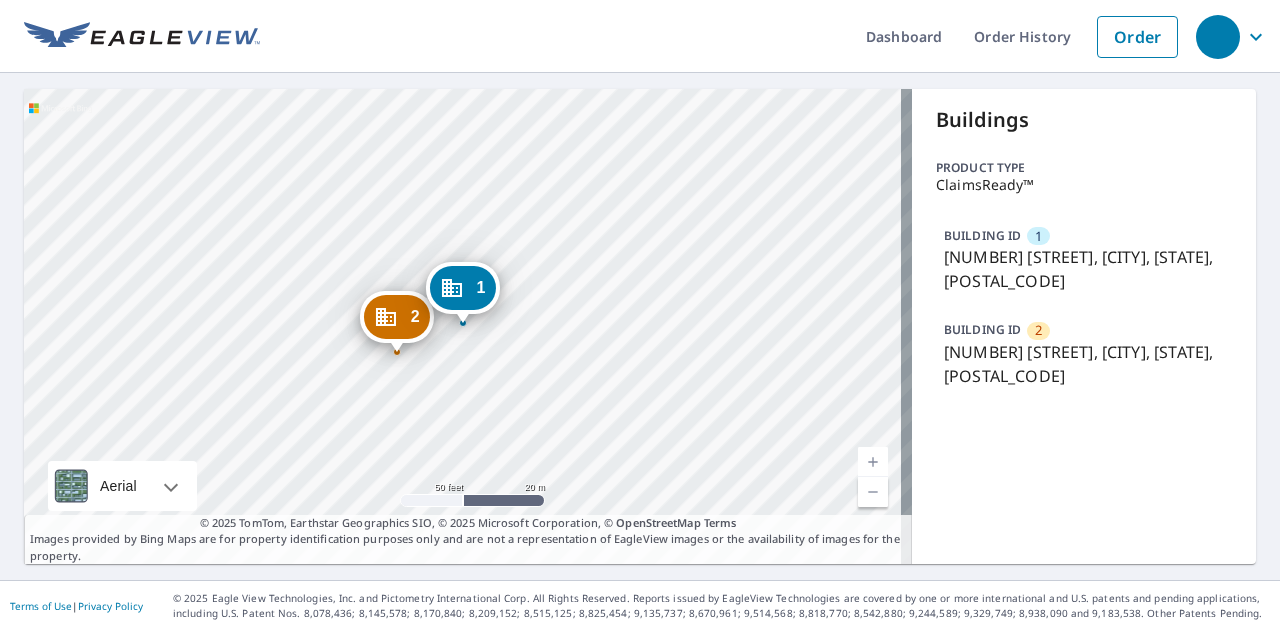 click on "2" at bounding box center (1038, 330) 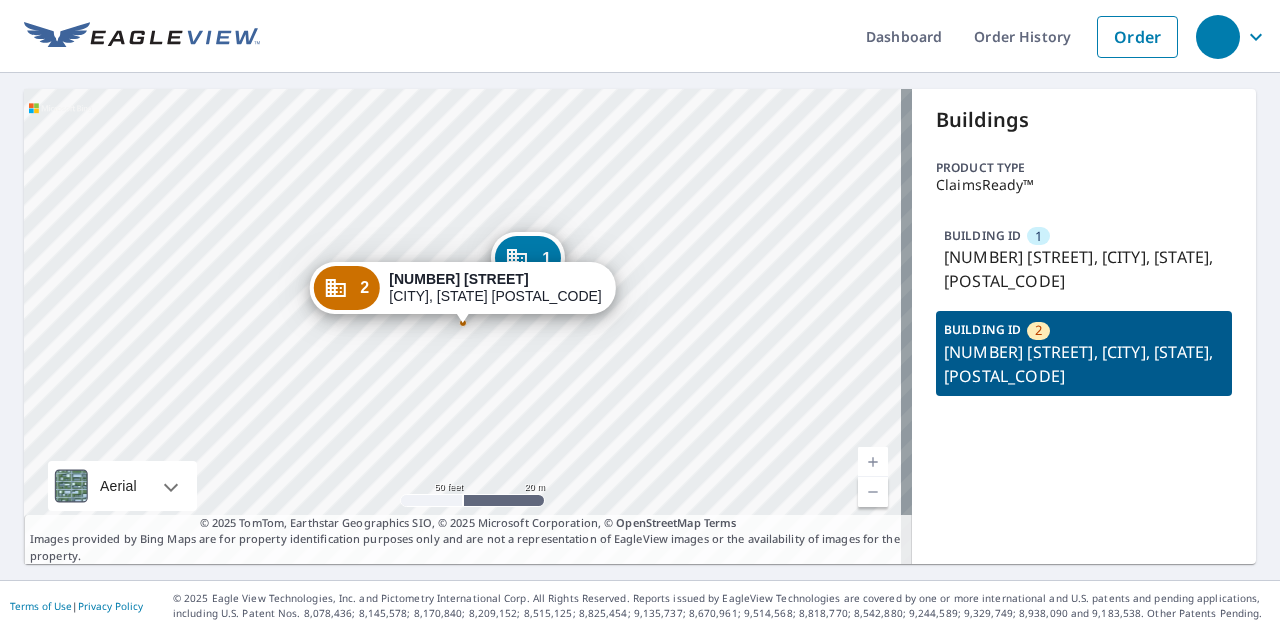click on "[NUMBER] [STREET] [CITY], [STATE] [POSTAL_CODE]" at bounding box center (495, 288) 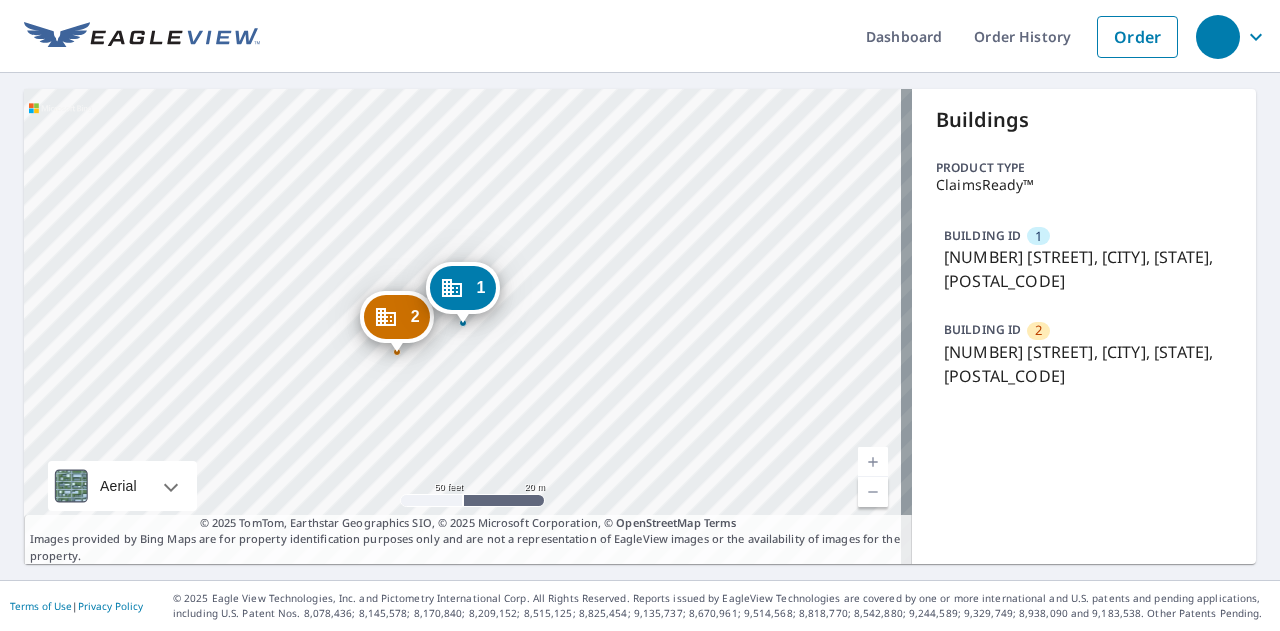 click on "[NUMBER] [STREET], [CITY], [STATE], [POSTAL_CODE]" at bounding box center (1084, 364) 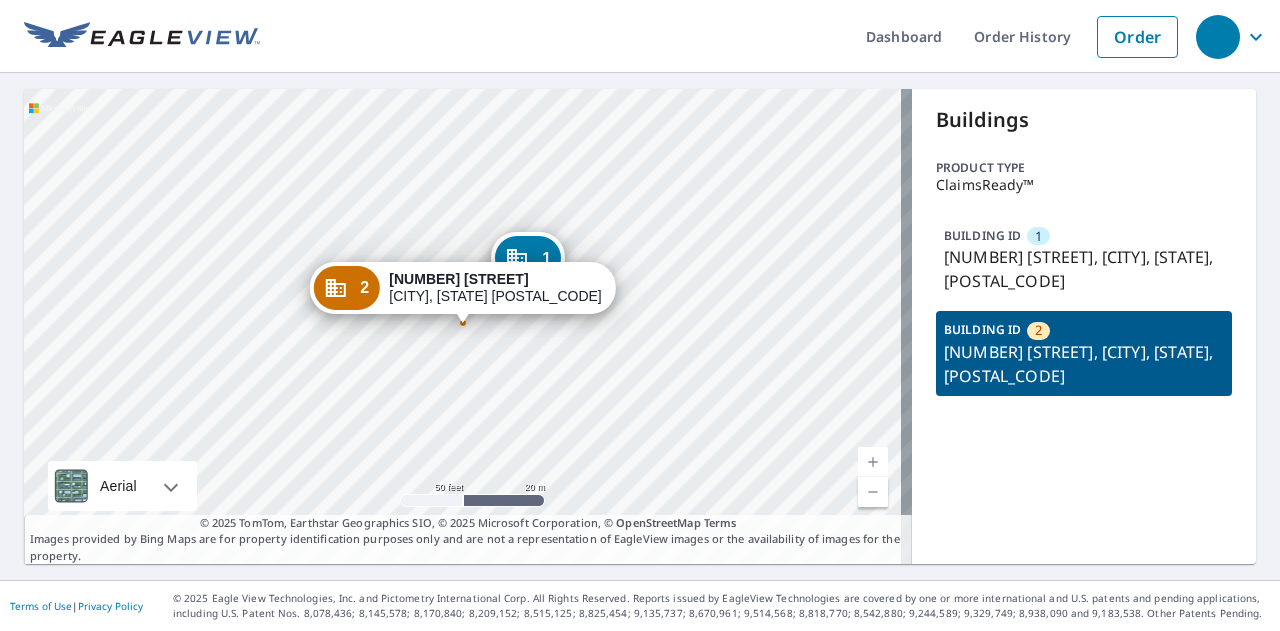 drag, startPoint x: 1087, startPoint y: 509, endPoint x: 1076, endPoint y: 449, distance: 61 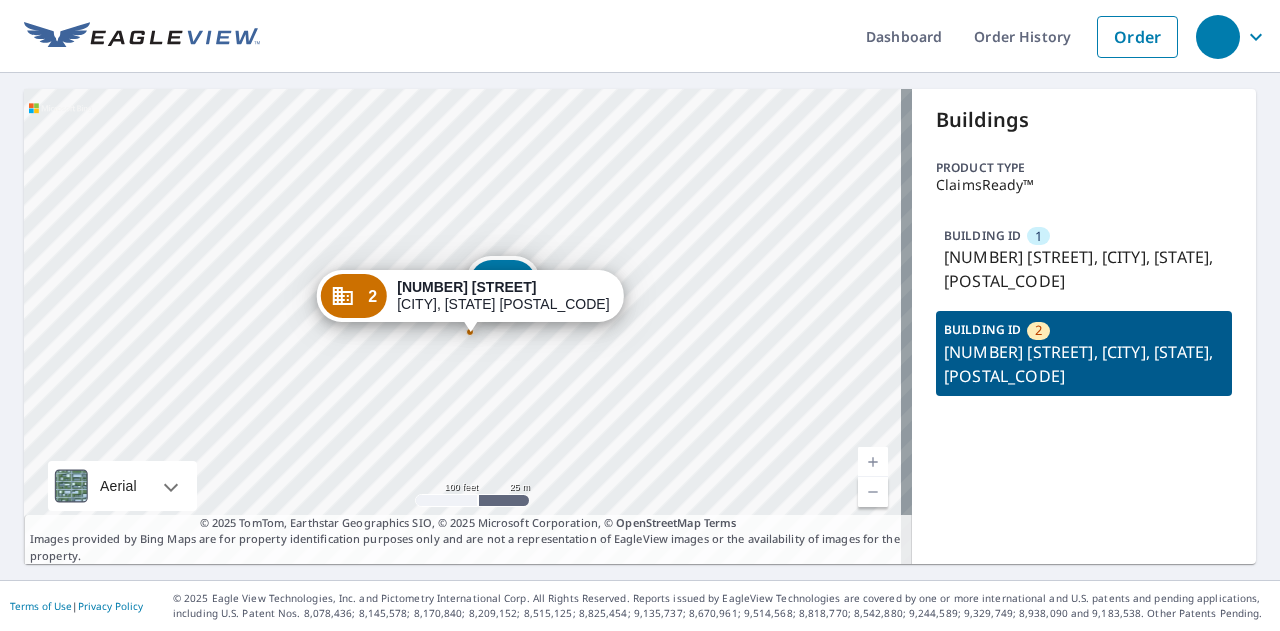 click 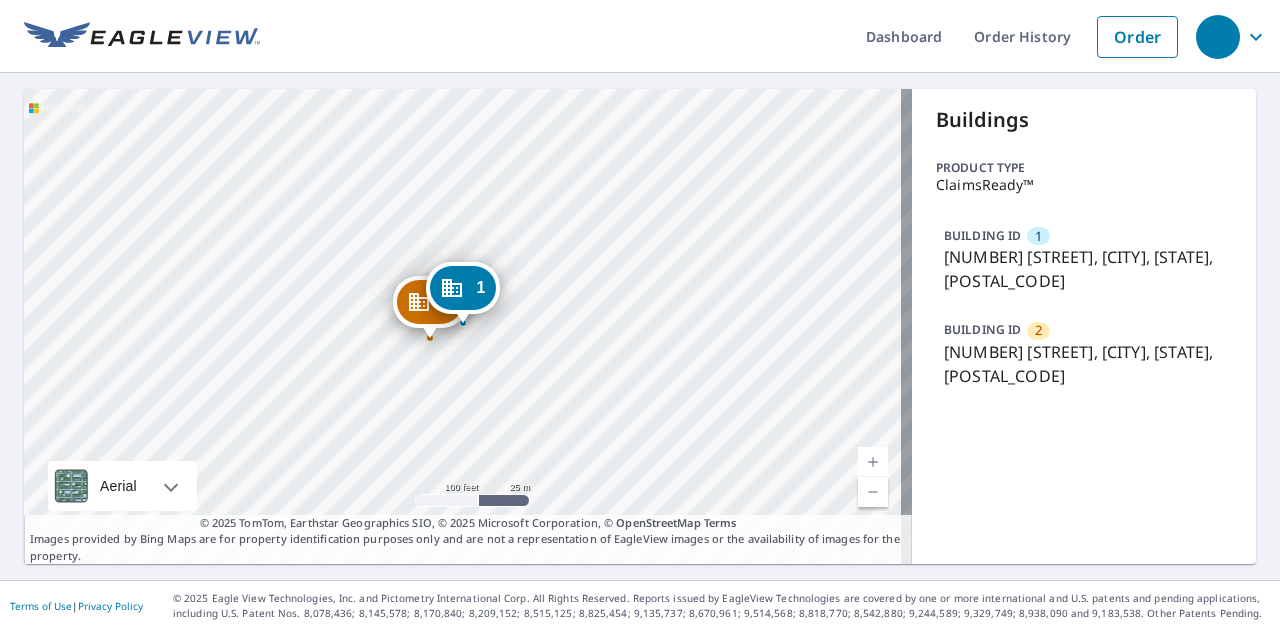 click on "1" at bounding box center (480, 287) 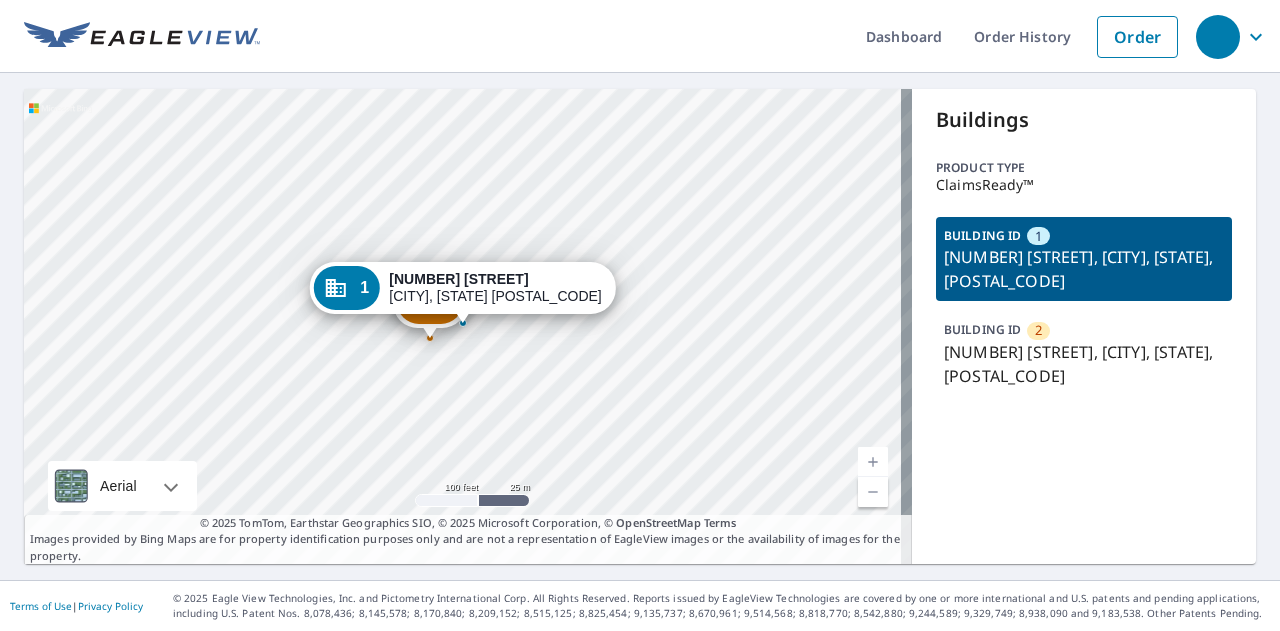 click on "1" at bounding box center [346, 288] 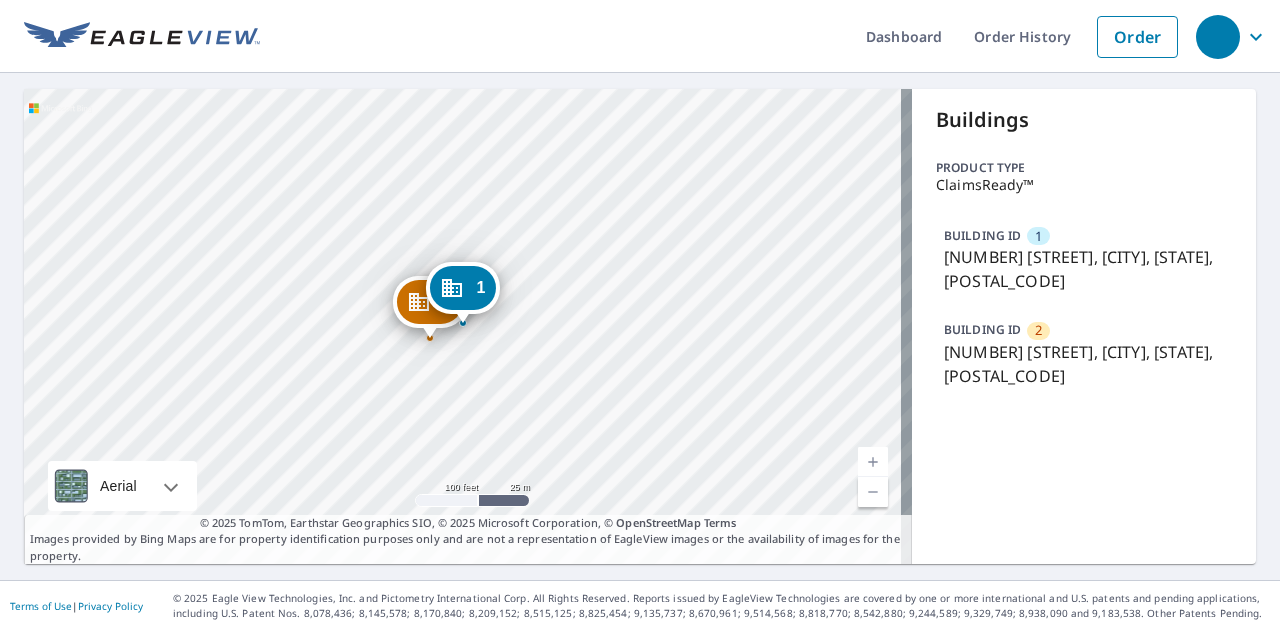 click on "2" at bounding box center (430, 302) 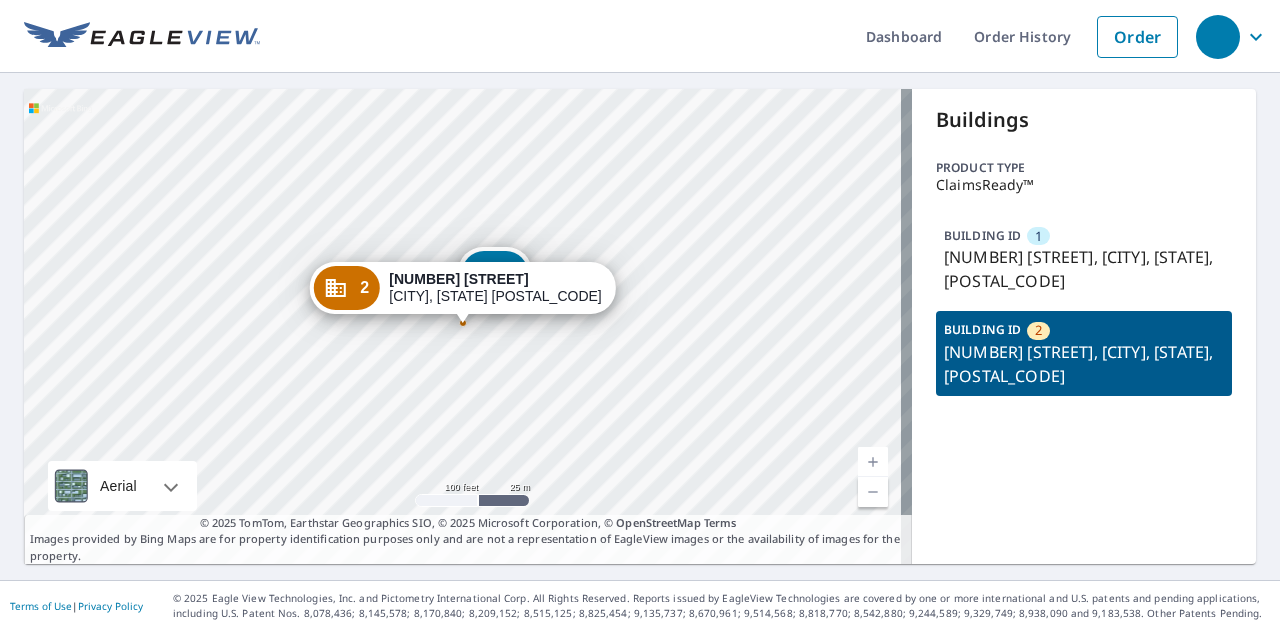 click on "[NUMBER] [STREET], [CITY], [STATE], [POSTAL_CODE]" at bounding box center [1084, 364] 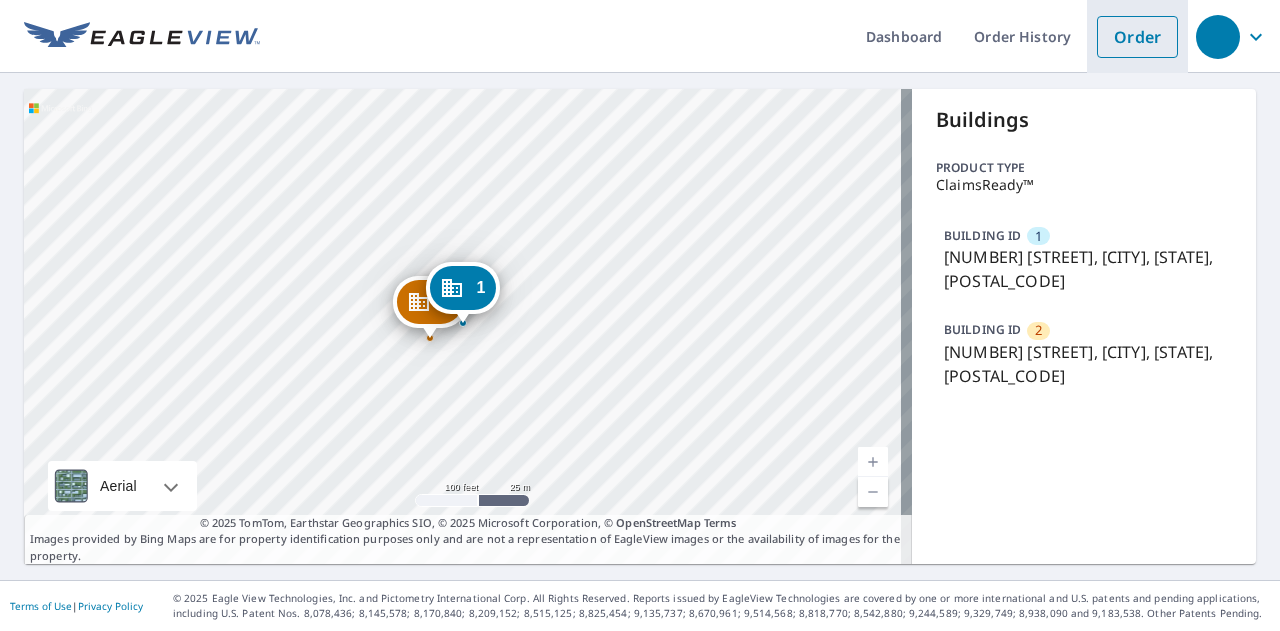 click on "Order" at bounding box center (1137, 37) 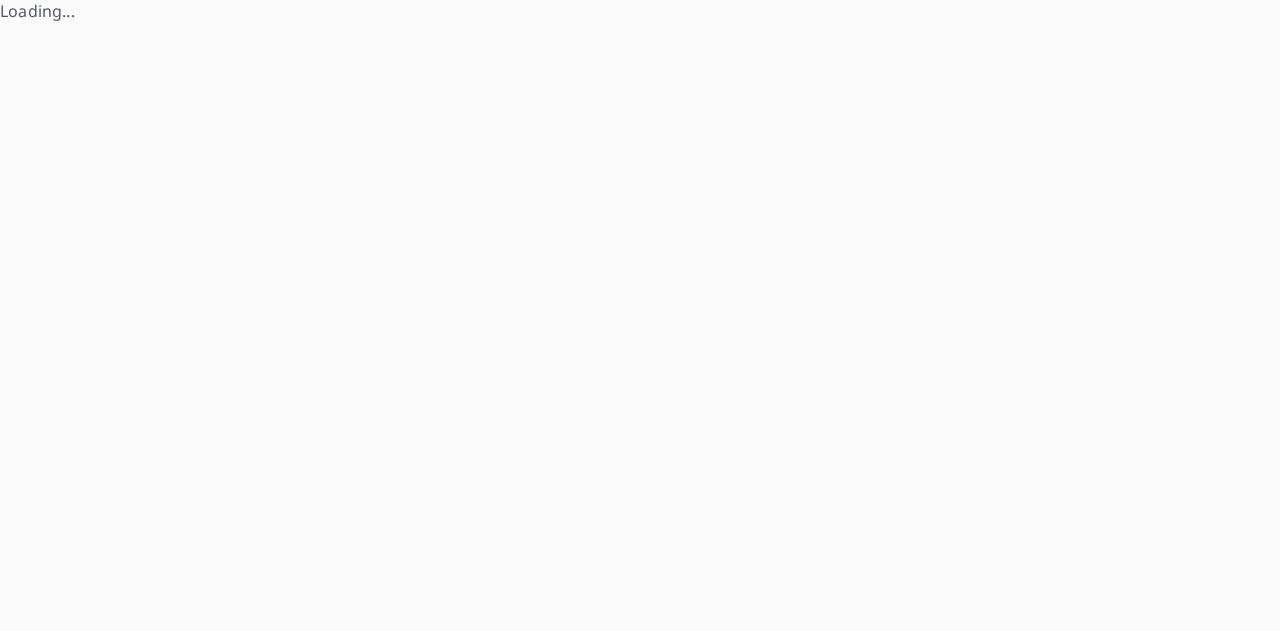 scroll, scrollTop: 0, scrollLeft: 0, axis: both 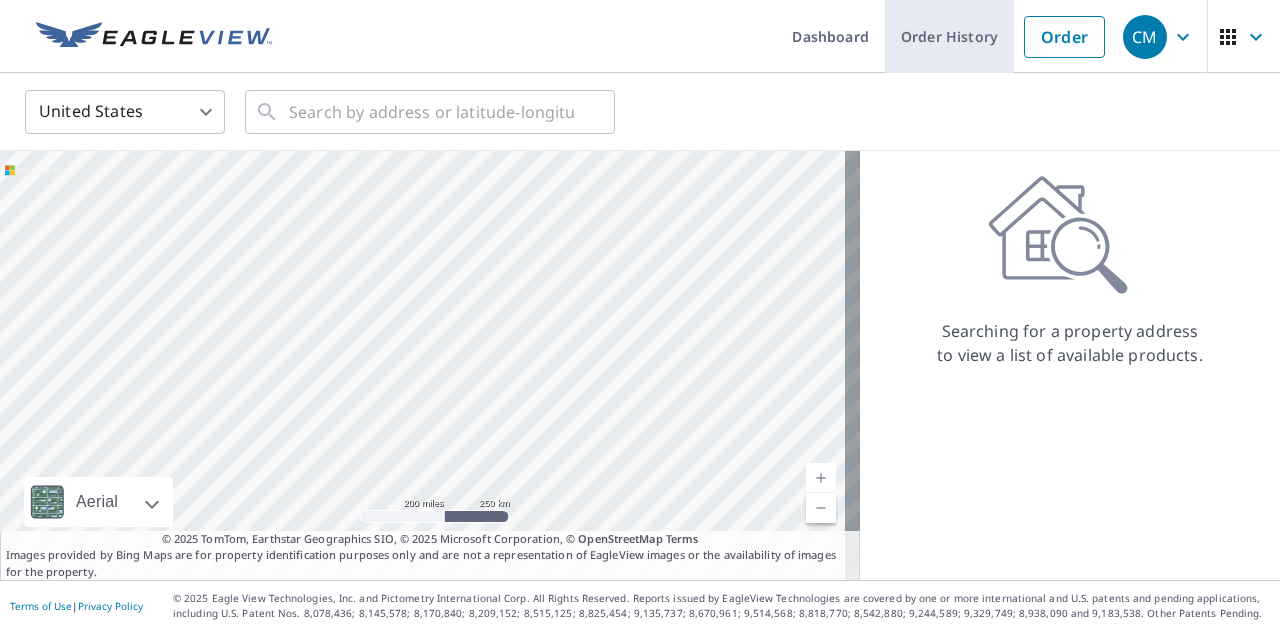 click on "Order History" at bounding box center (949, 36) 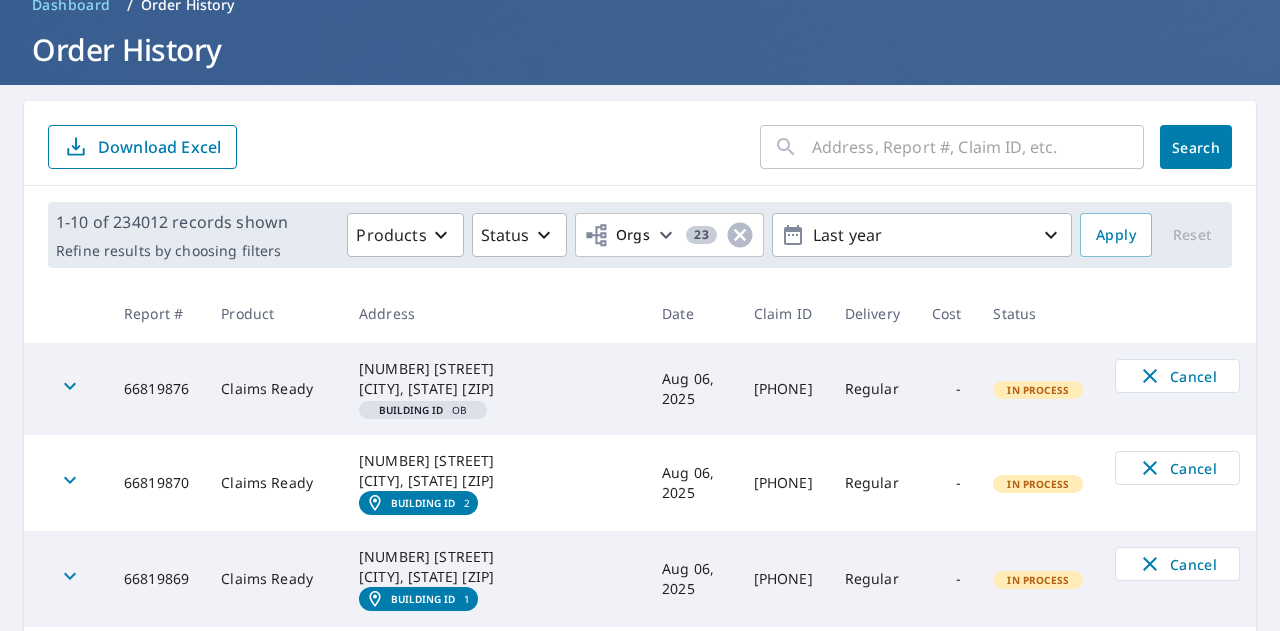 scroll, scrollTop: 200, scrollLeft: 0, axis: vertical 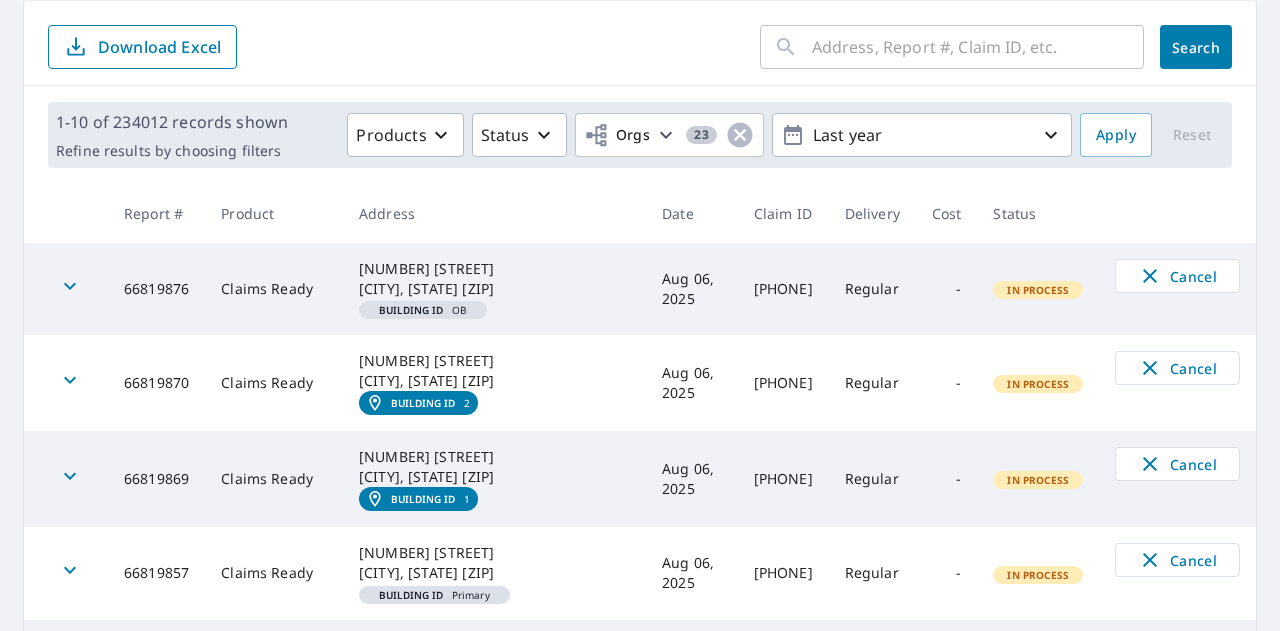 click on "Building ID" at bounding box center (423, 499) 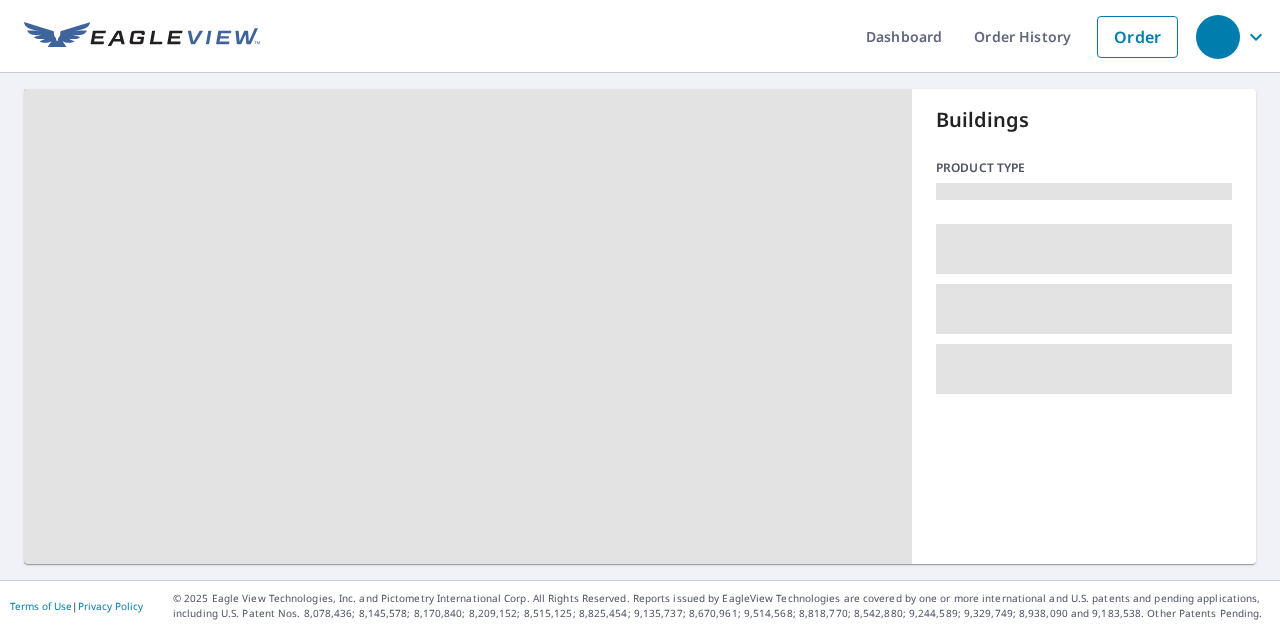 scroll, scrollTop: 0, scrollLeft: 0, axis: both 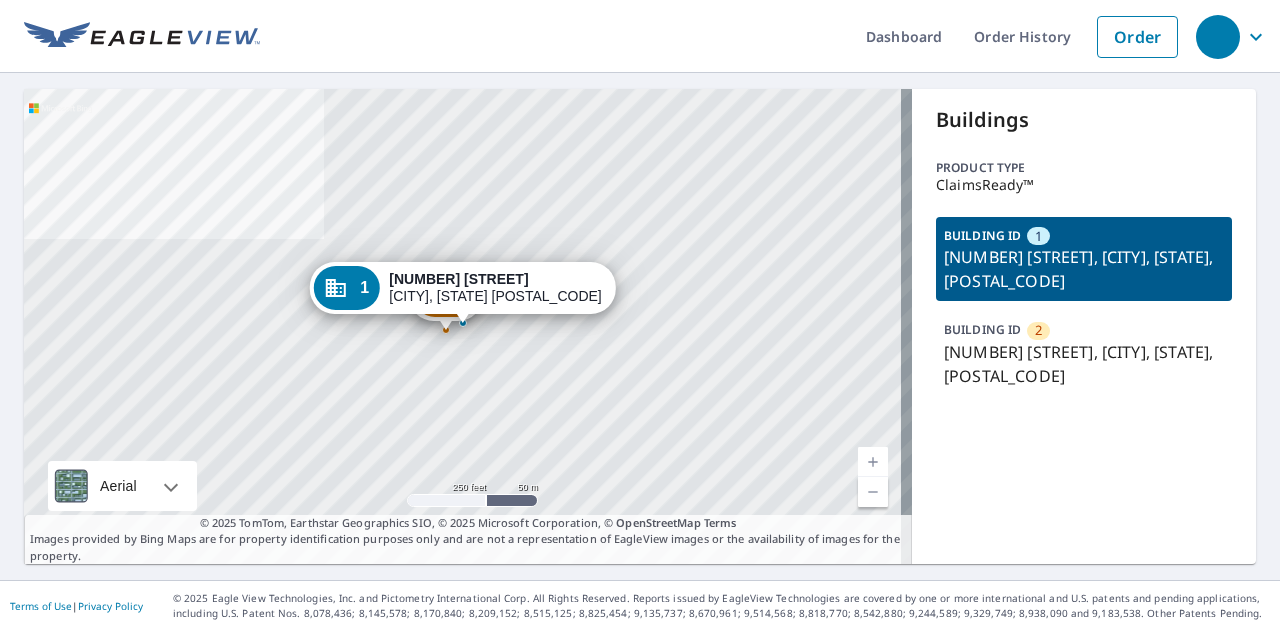 click on "BUILDING ID" at bounding box center (982, 235) 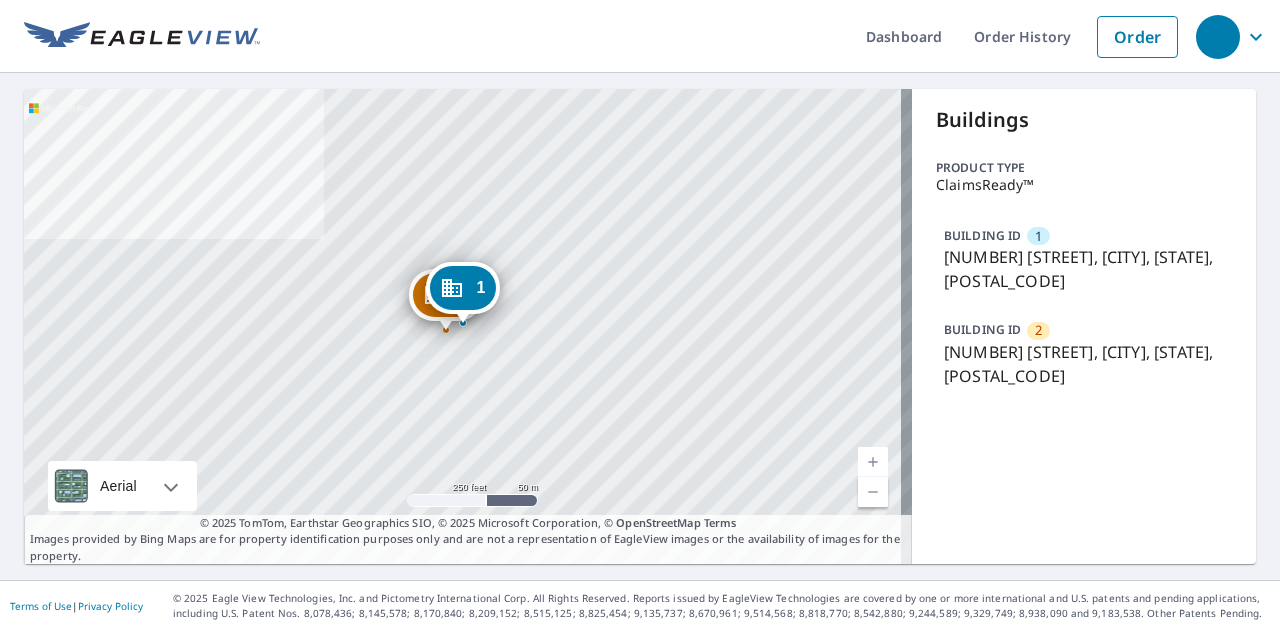 click on "1" at bounding box center (1038, 236) 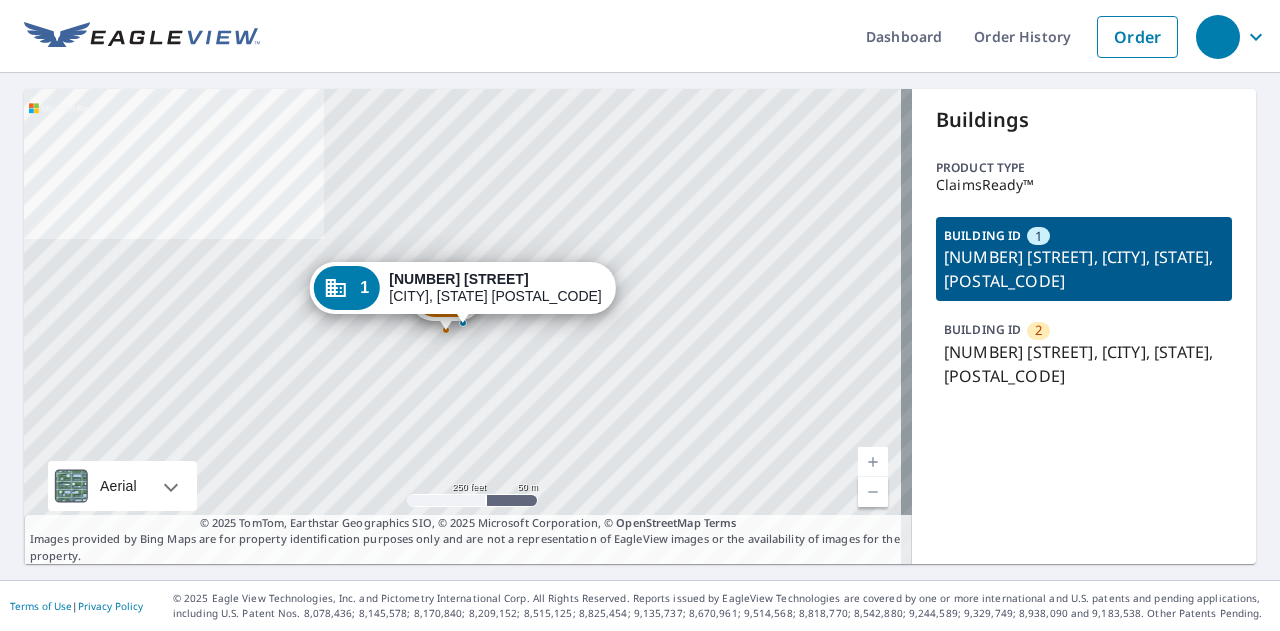 click on "[NUMBER] [STREET], [CITY], [STATE], [POSTAL_CODE]" at bounding box center (1084, 269) 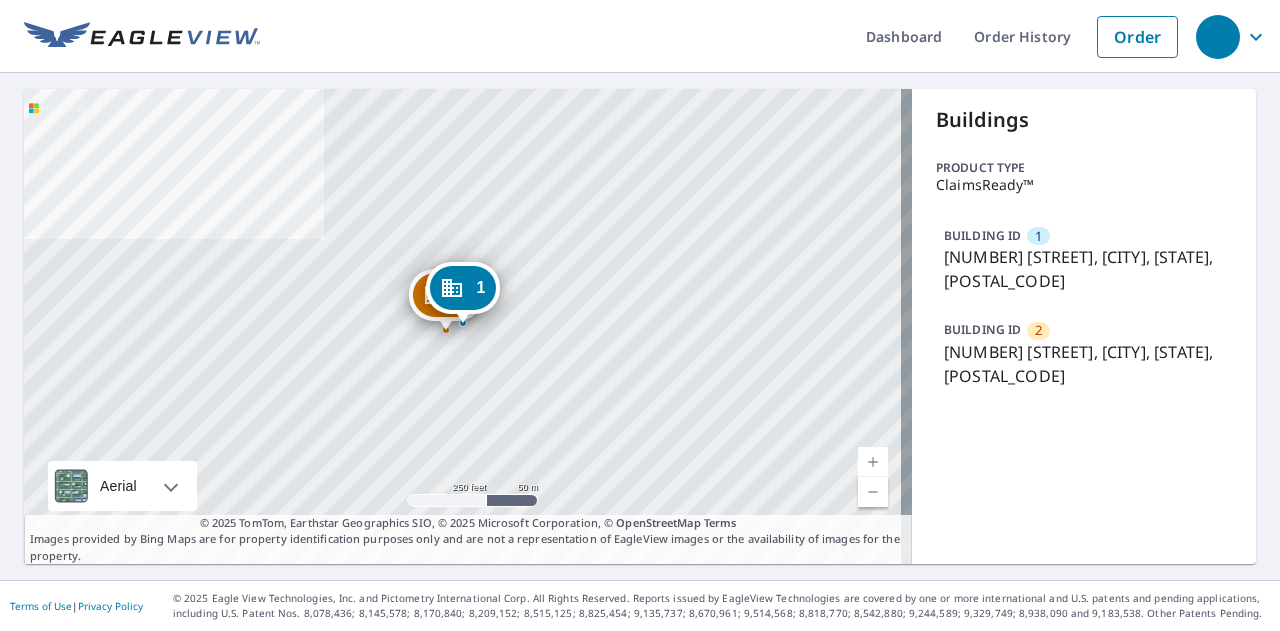 click on "[NUMBER] [STREET], [CITY], [STATE], [POSTAL_CODE]" at bounding box center [1084, 269] 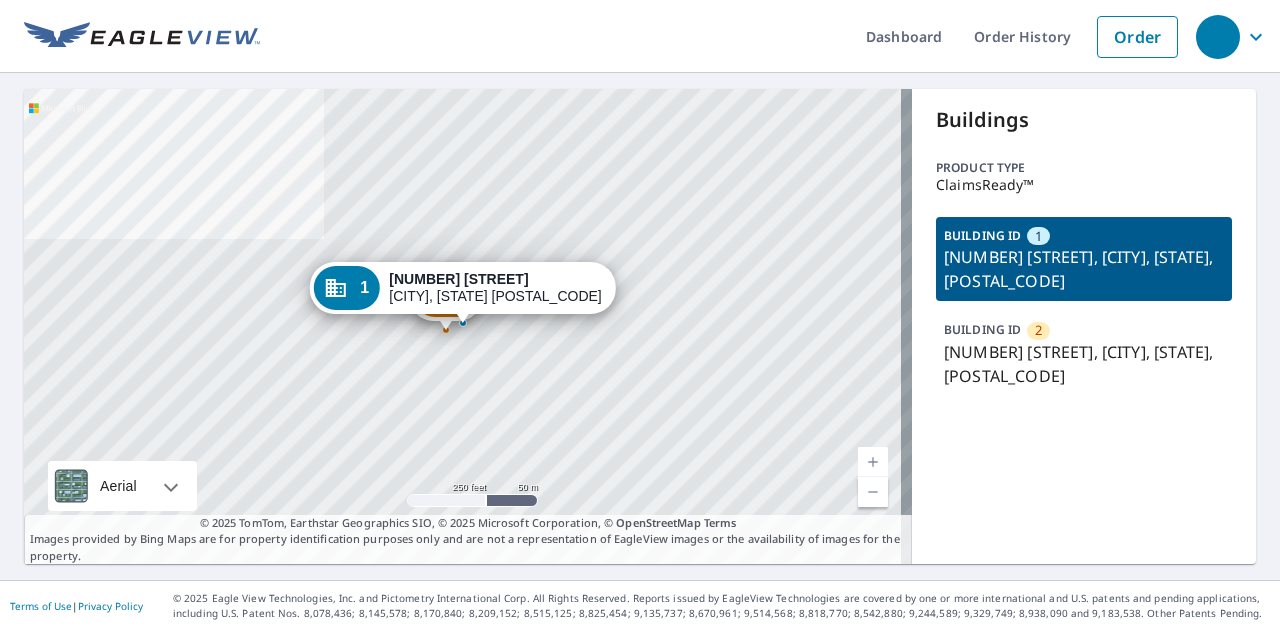 click on "BUILDING ID 2 [NUMBER] [STREET], [CITY], [STATE], [POSTAL_CODE]" at bounding box center [1084, 353] 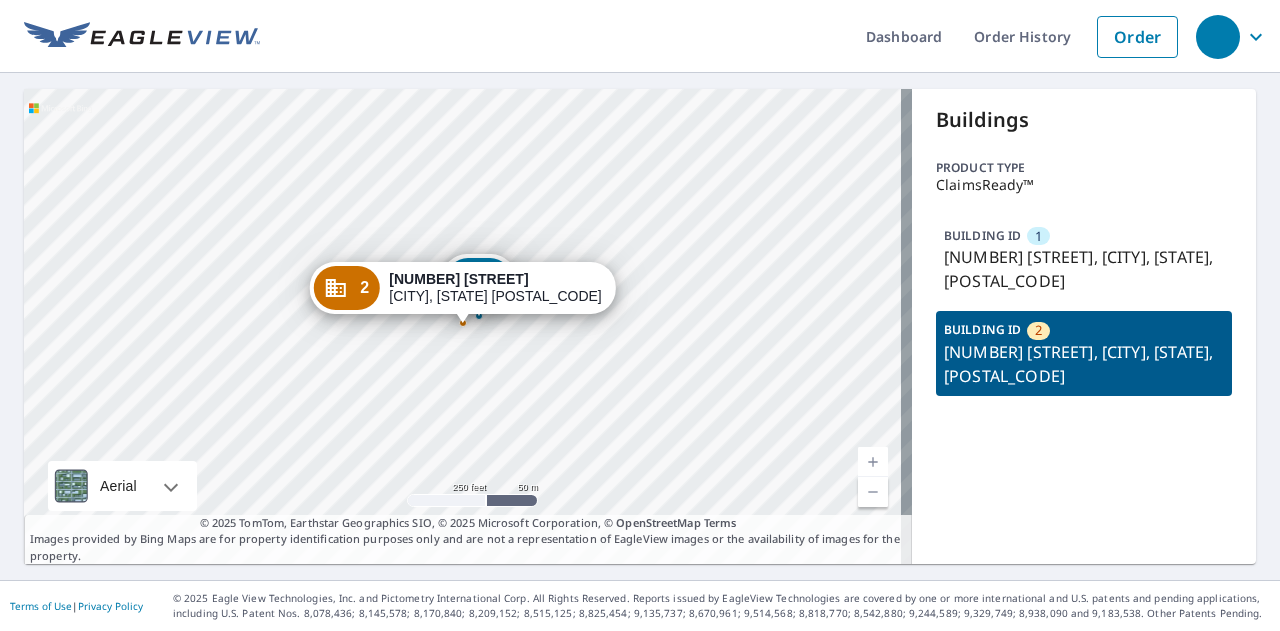 click on "[NUMBER] [STREET] [CITY], [STATE] [POSTAL_CODE]" at bounding box center [495, 288] 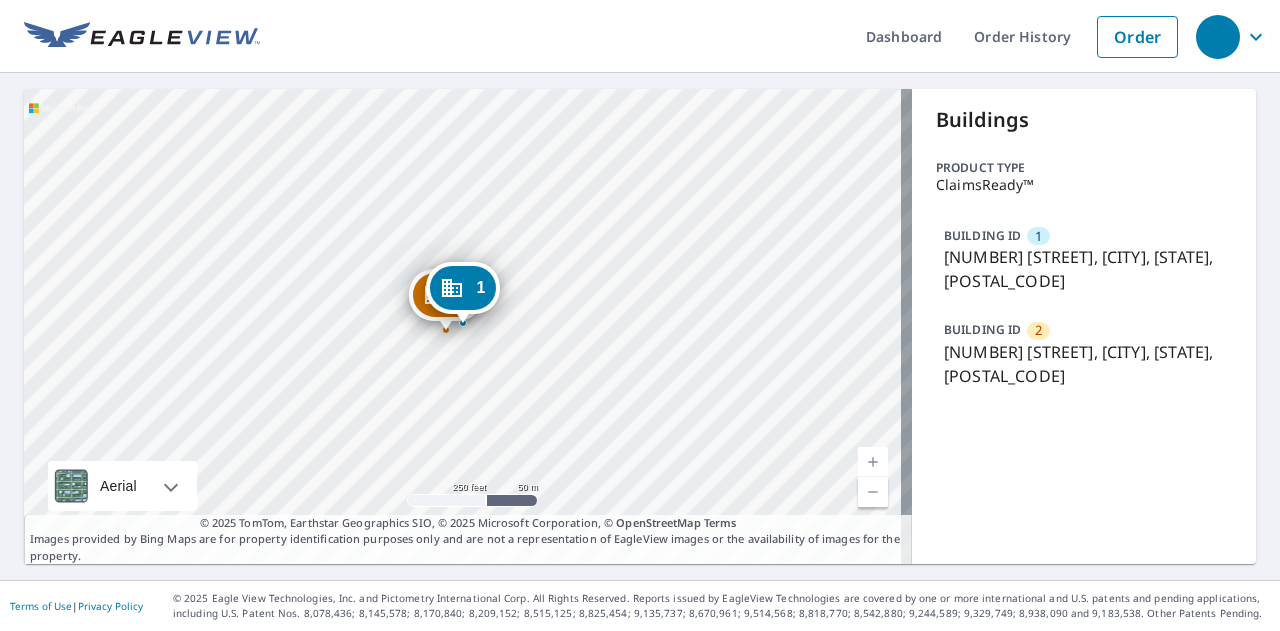 click 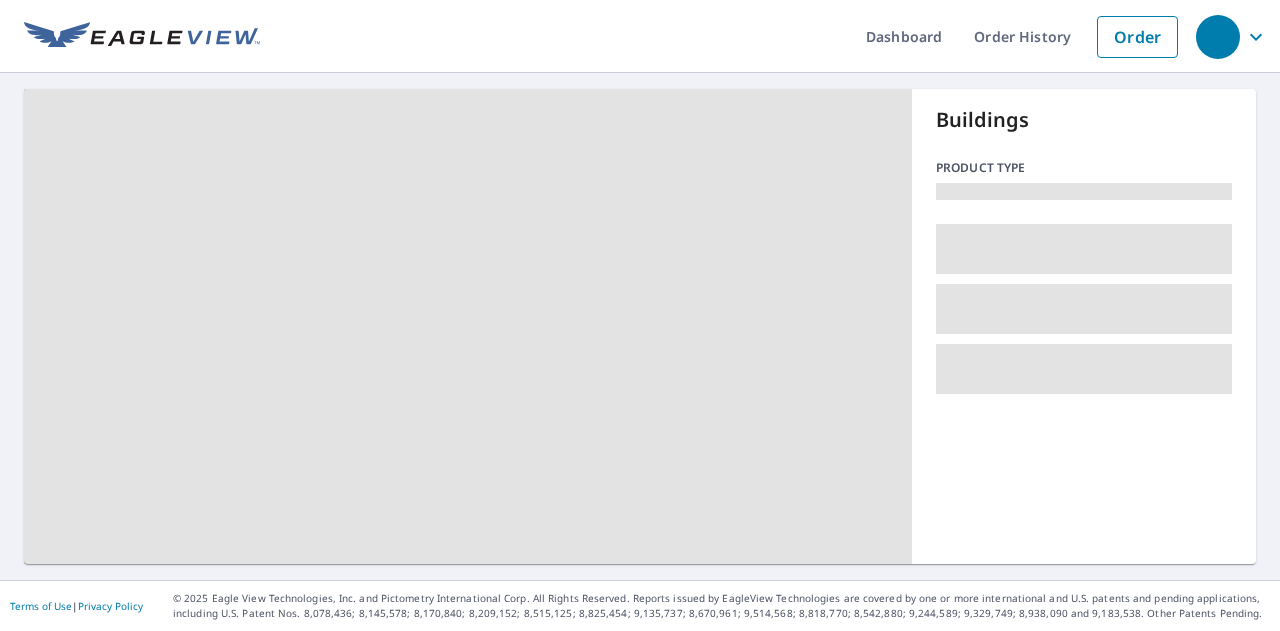 scroll, scrollTop: 0, scrollLeft: 0, axis: both 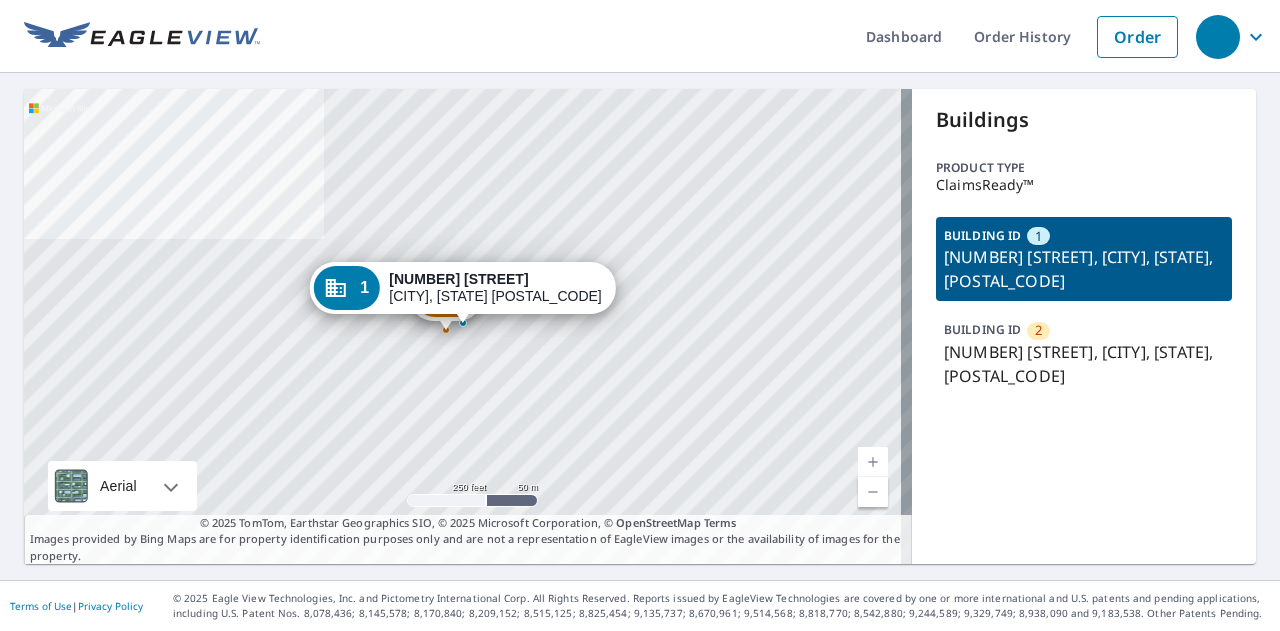 click 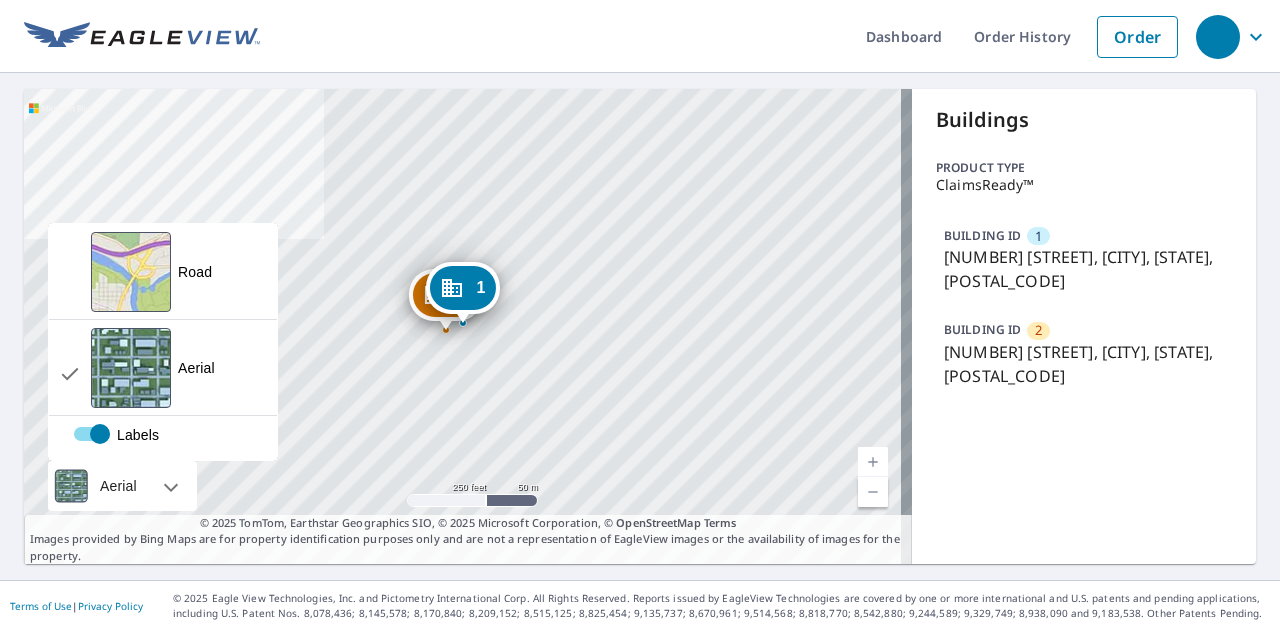 click on "Aerial" at bounding box center (122, 486) 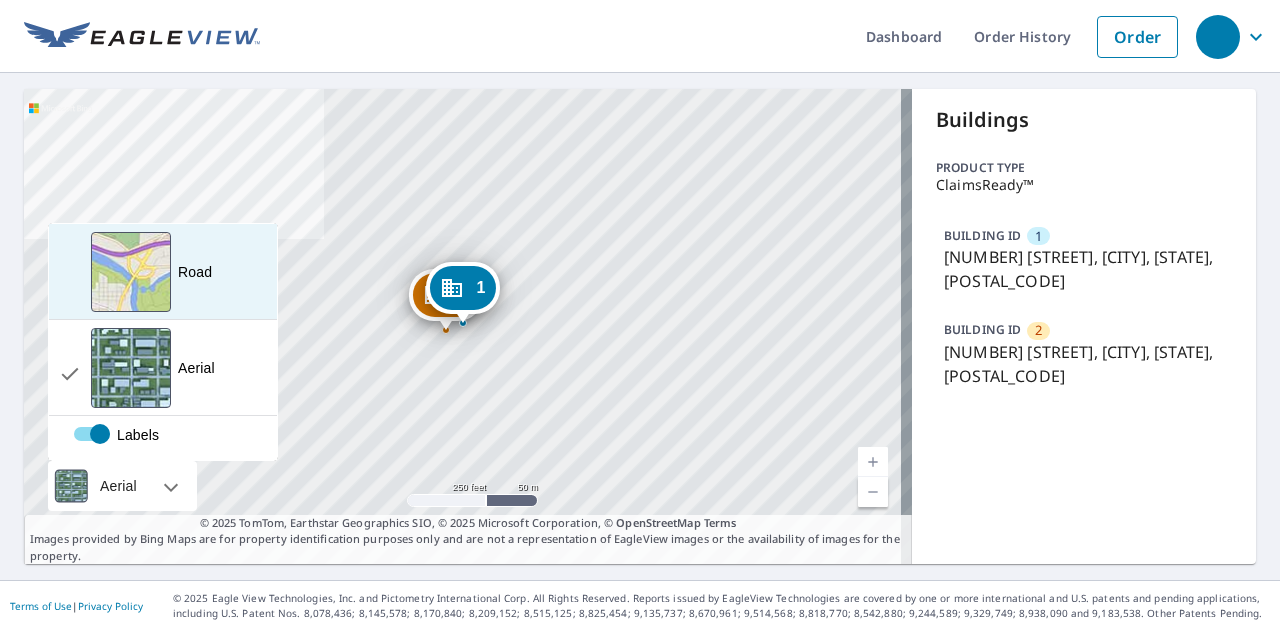 click on "Road A standard road map" at bounding box center [163, 272] 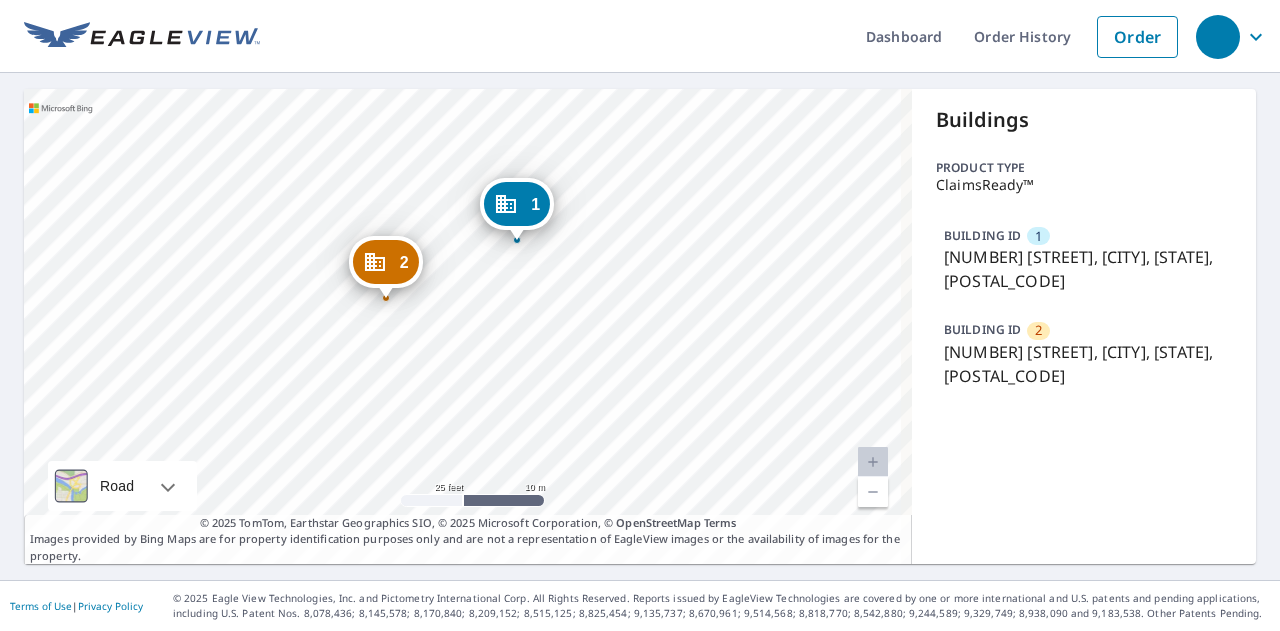 drag, startPoint x: 525, startPoint y: 223, endPoint x: 469, endPoint y: 386, distance: 172.35138 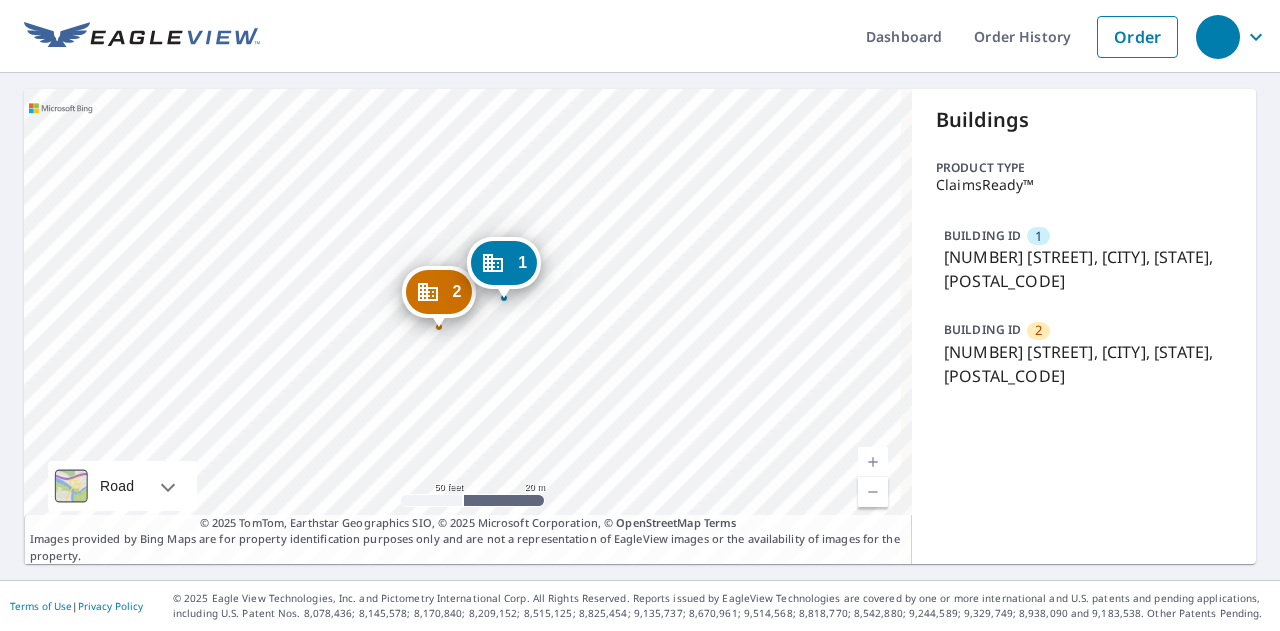 click 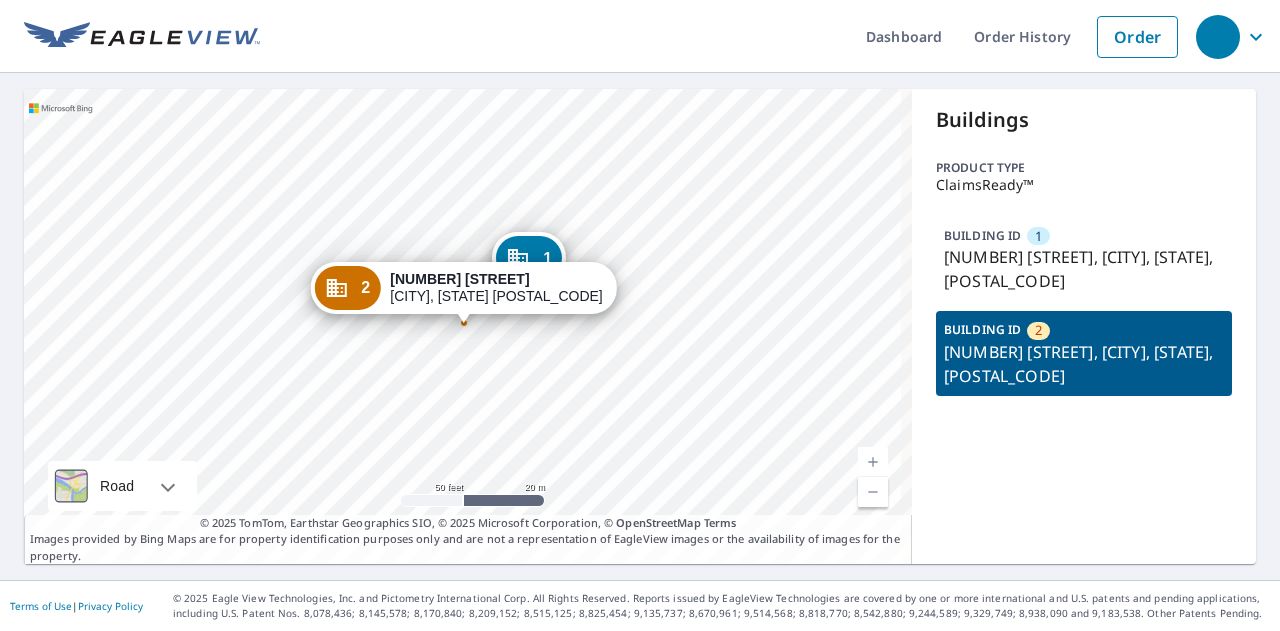 drag, startPoint x: 1009, startPoint y: 351, endPoint x: 493, endPoint y: 279, distance: 520.999 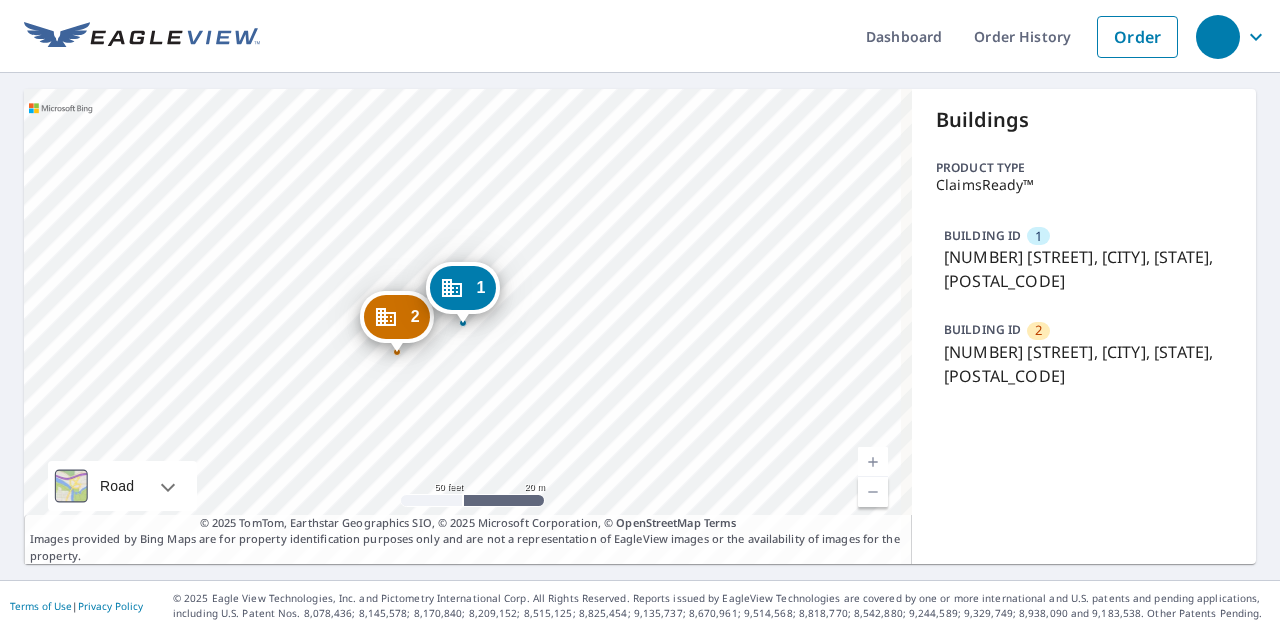 click 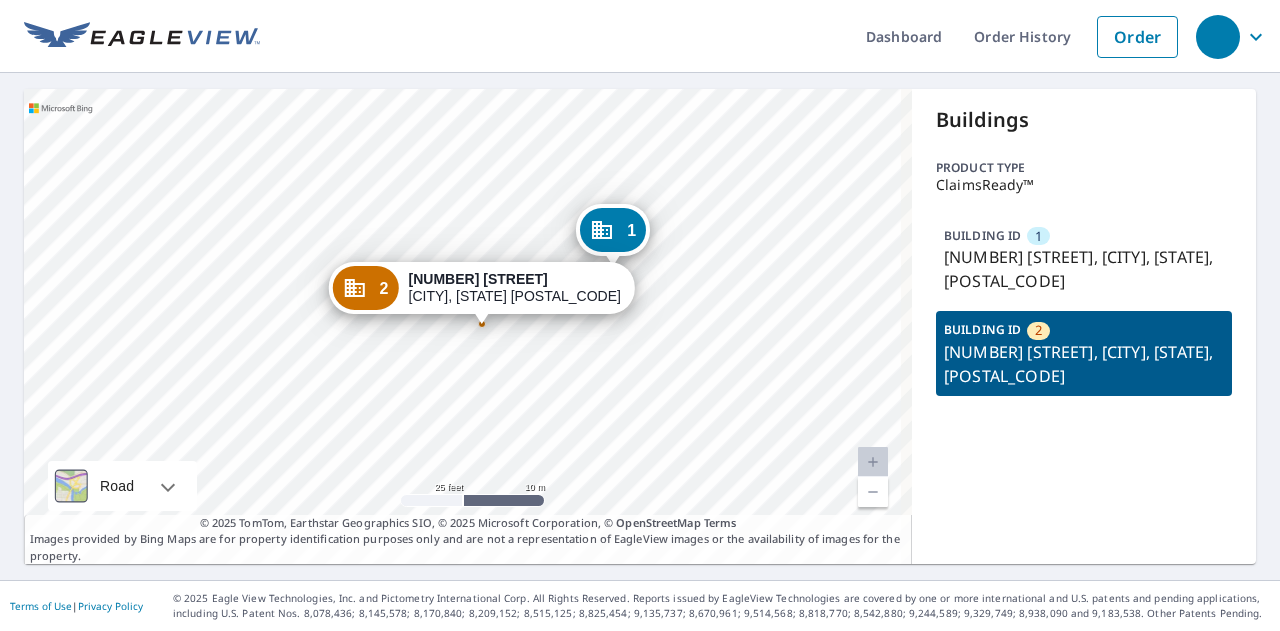 drag, startPoint x: 423, startPoint y: 239, endPoint x: 485, endPoint y: 285, distance: 77.201035 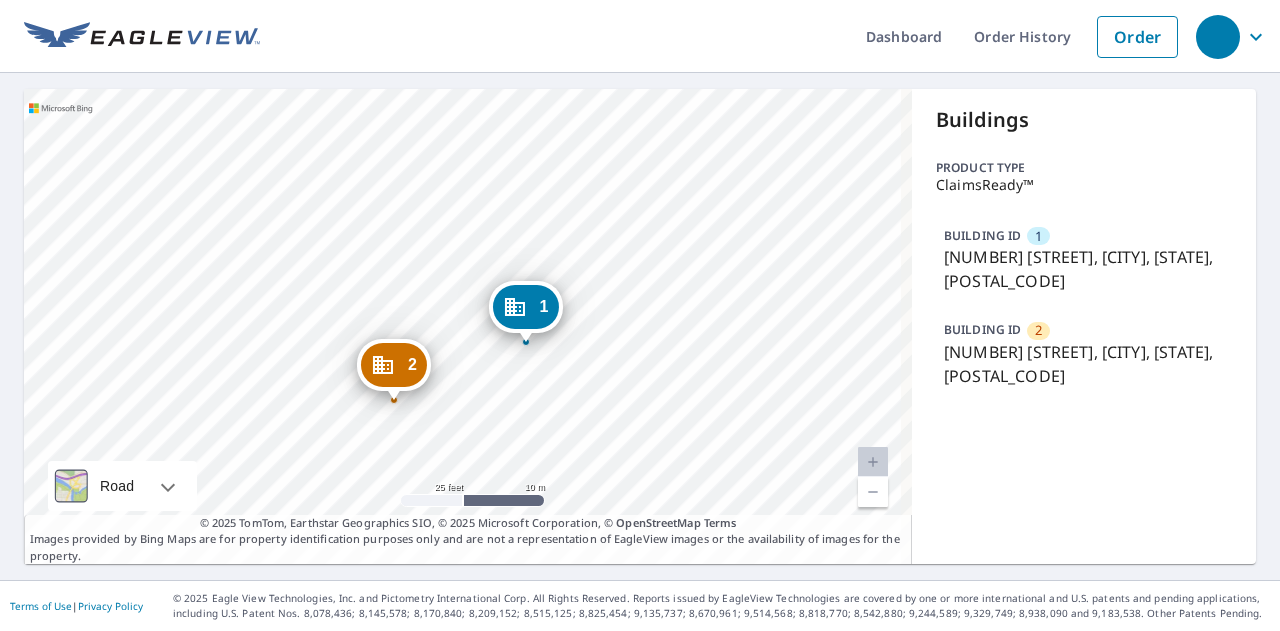 drag, startPoint x: 325, startPoint y: 336, endPoint x: 388, endPoint y: 355, distance: 65.802734 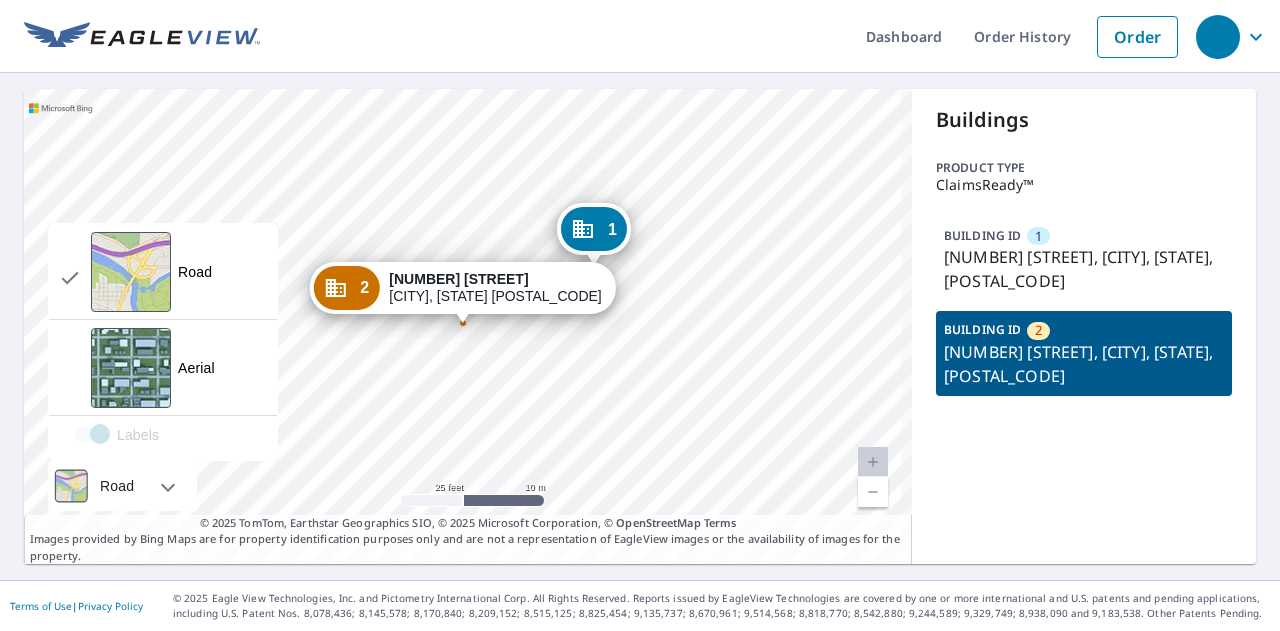 click on "Road" at bounding box center (122, 486) 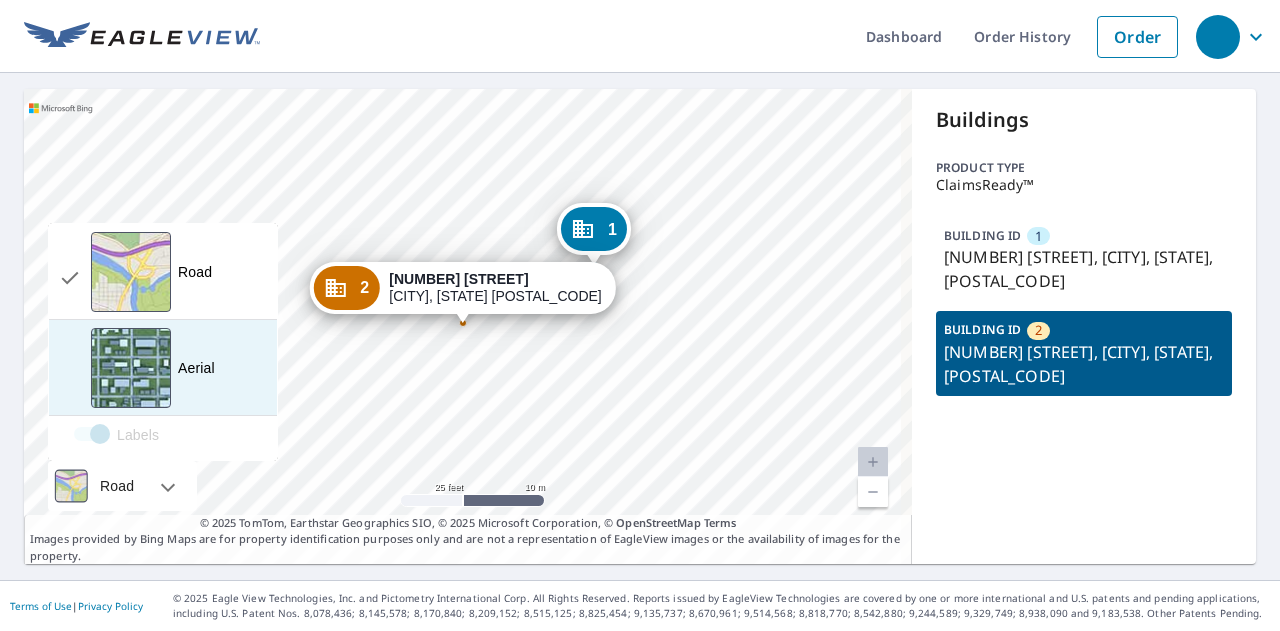 click on "Aerial A detailed look from above" at bounding box center (163, 368) 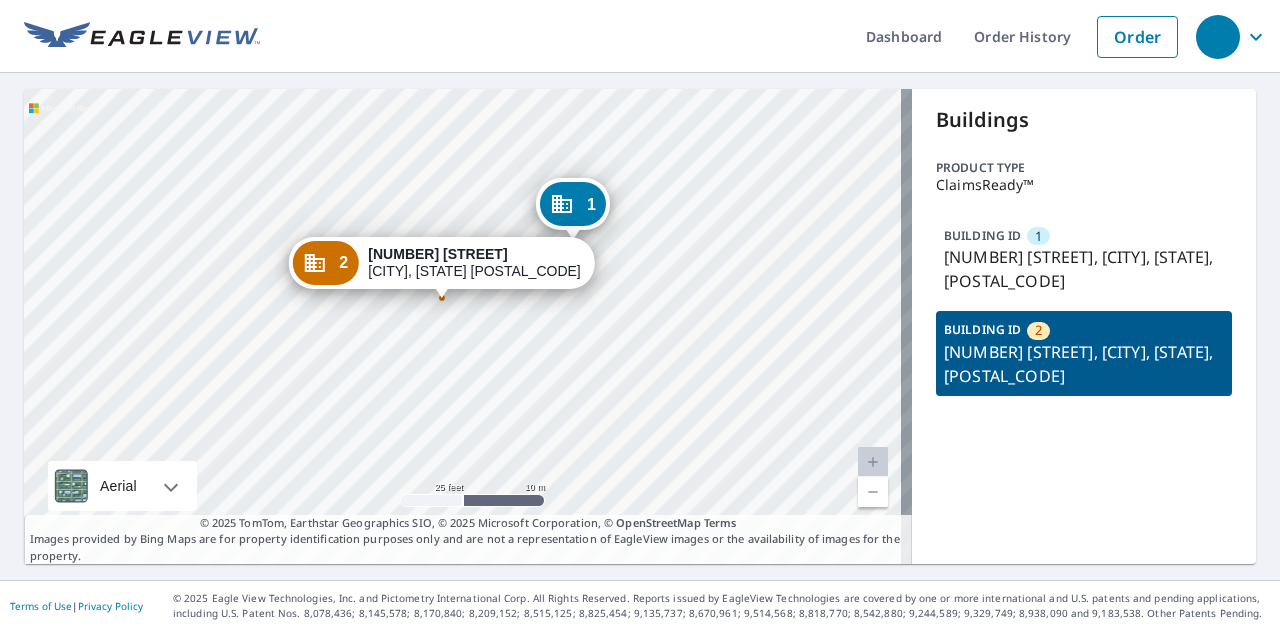 drag, startPoint x: 465, startPoint y: 277, endPoint x: 444, endPoint y: 252, distance: 32.649654 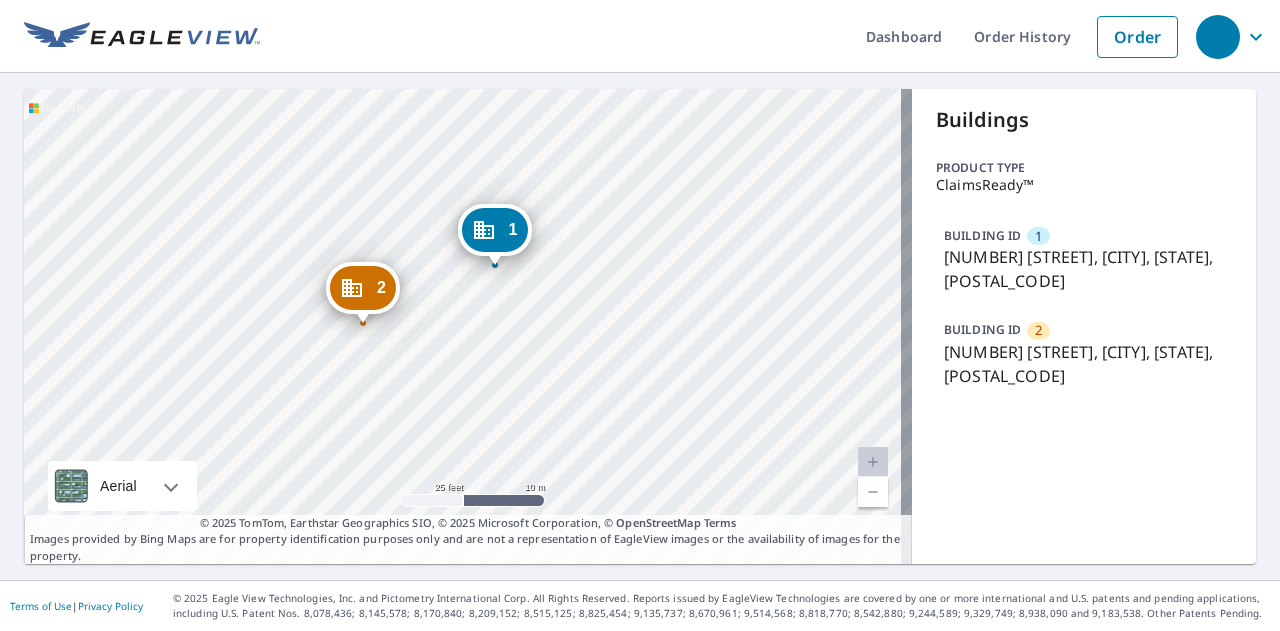 drag, startPoint x: 482, startPoint y: 370, endPoint x: 498, endPoint y: 341, distance: 33.12099 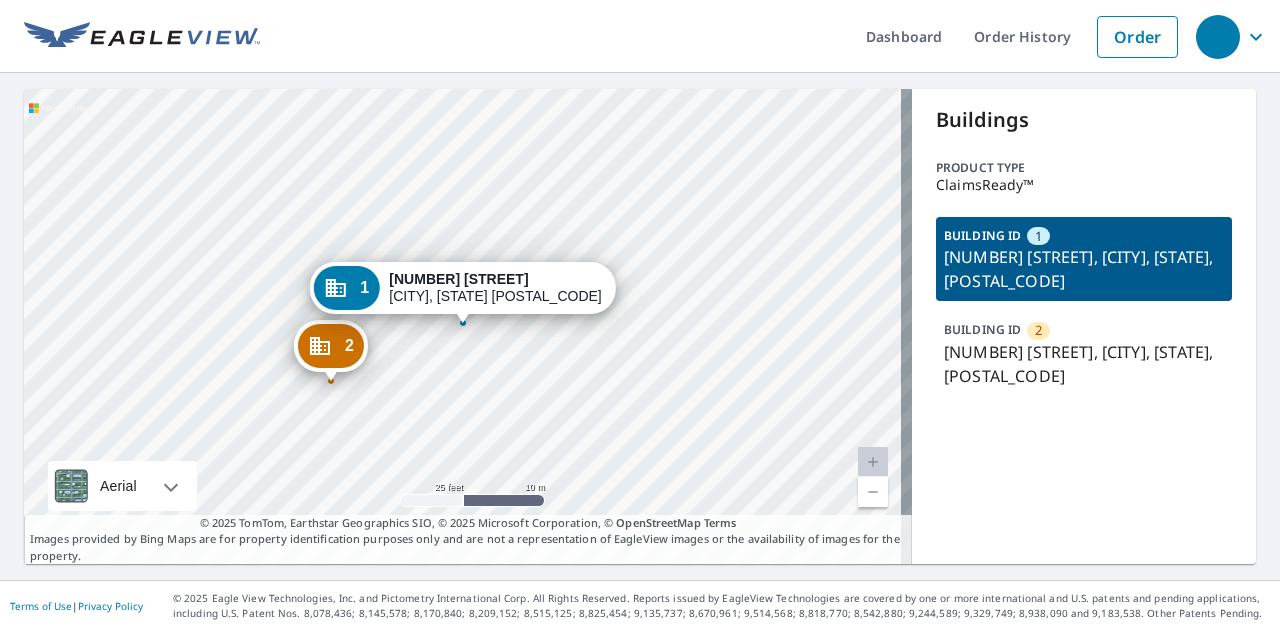 click on "2" at bounding box center [1038, 331] 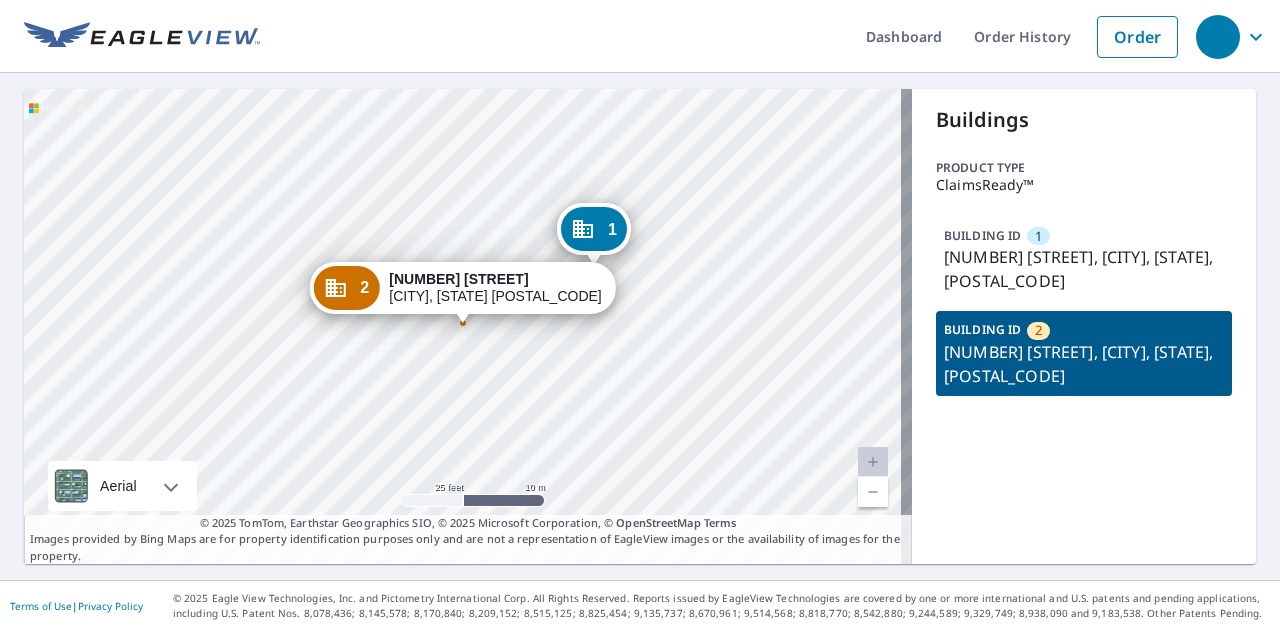 click on "[NUMBER] [STREET], [CITY], [STATE], [POSTAL_CODE]" at bounding box center [1084, 269] 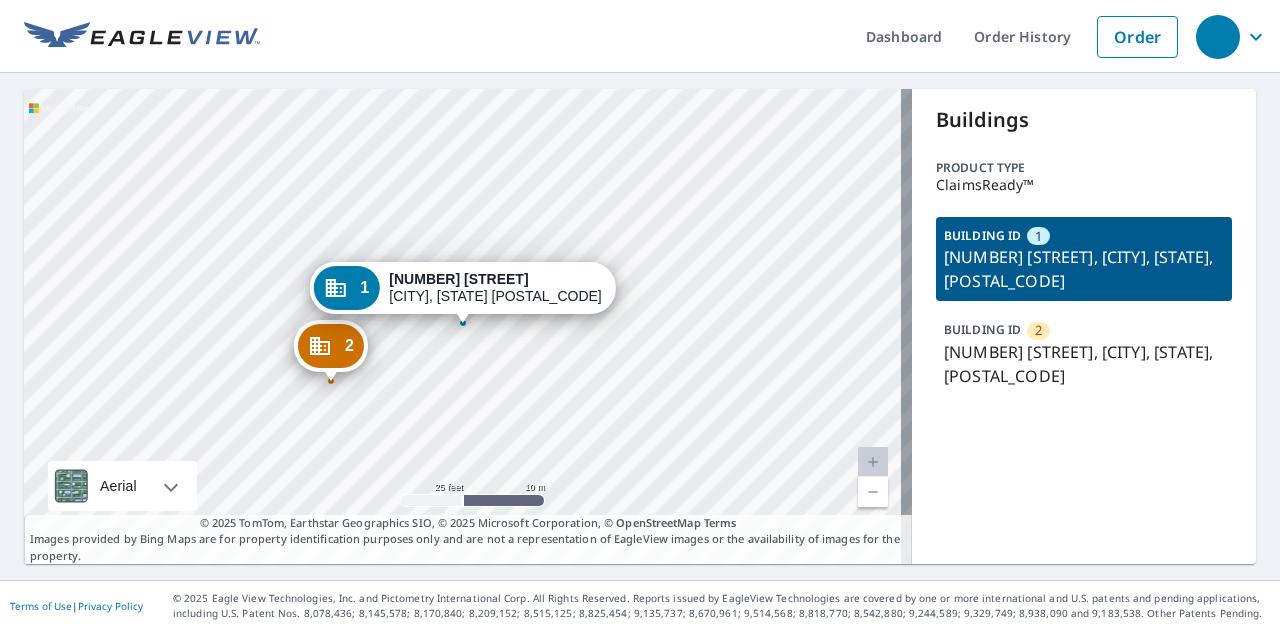 click on "[NUMBER] [STREET], [CITY], [STATE], [POSTAL_CODE]" at bounding box center [1084, 269] 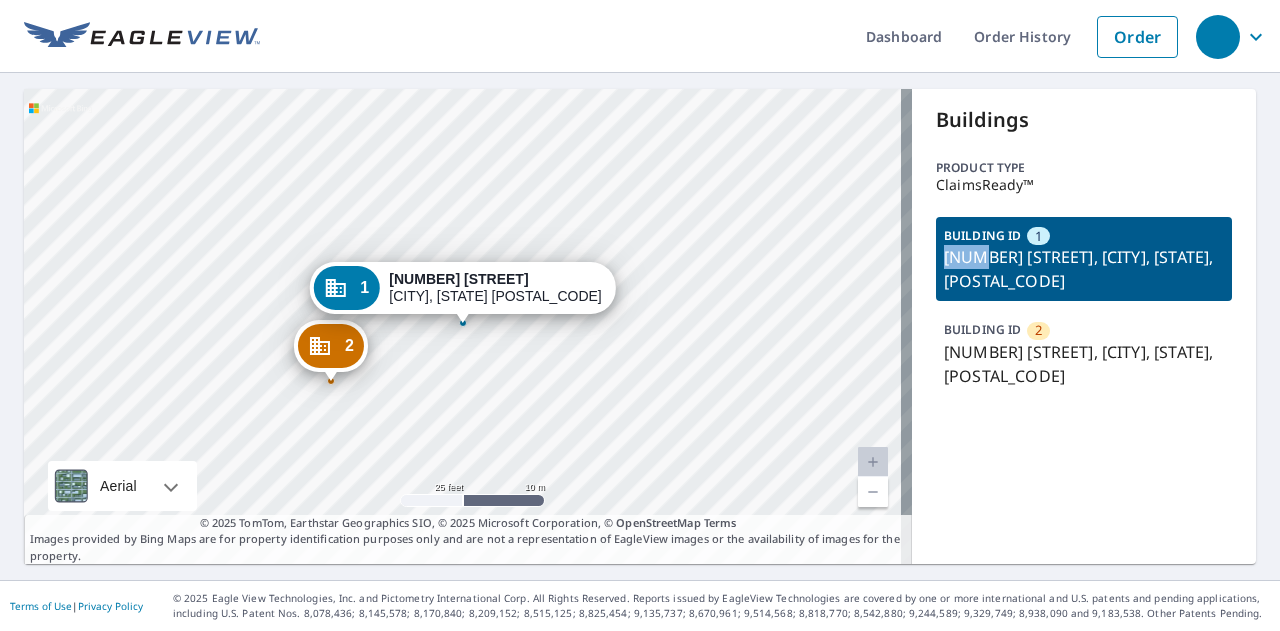 click on "[NUMBER] [STREET], [CITY], [STATE], [POSTAL_CODE]" at bounding box center (1084, 269) 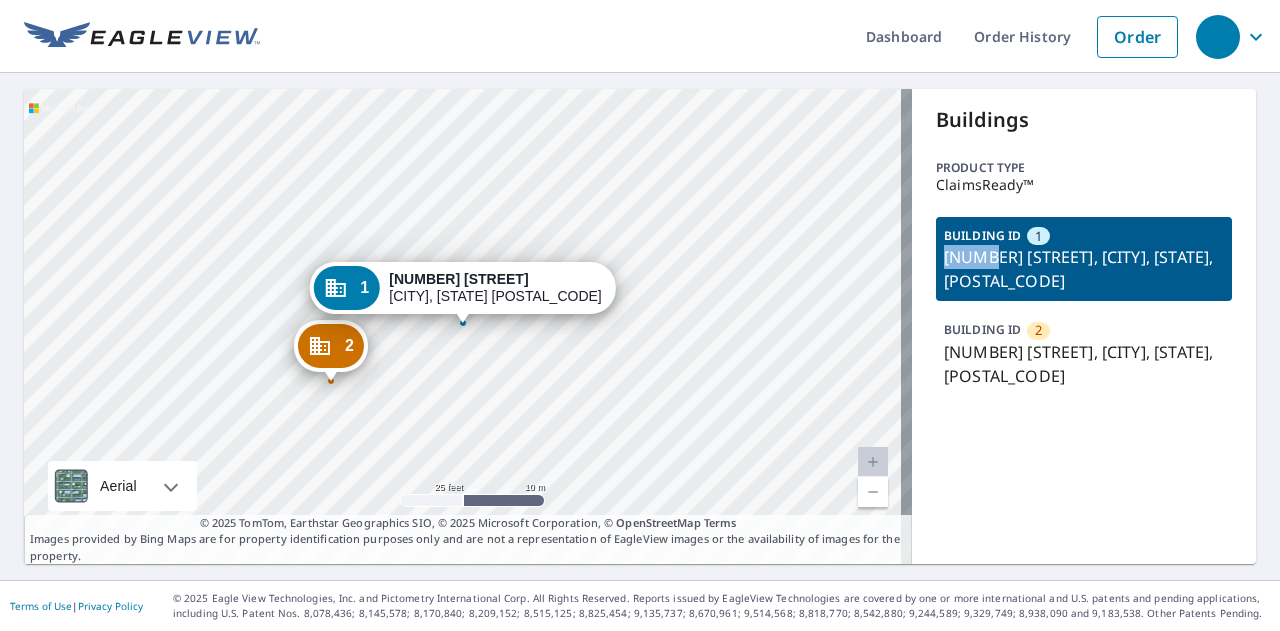 click on "[NUMBER] [STREET], [CITY], [STATE], [POSTAL_CODE]" at bounding box center (1084, 269) 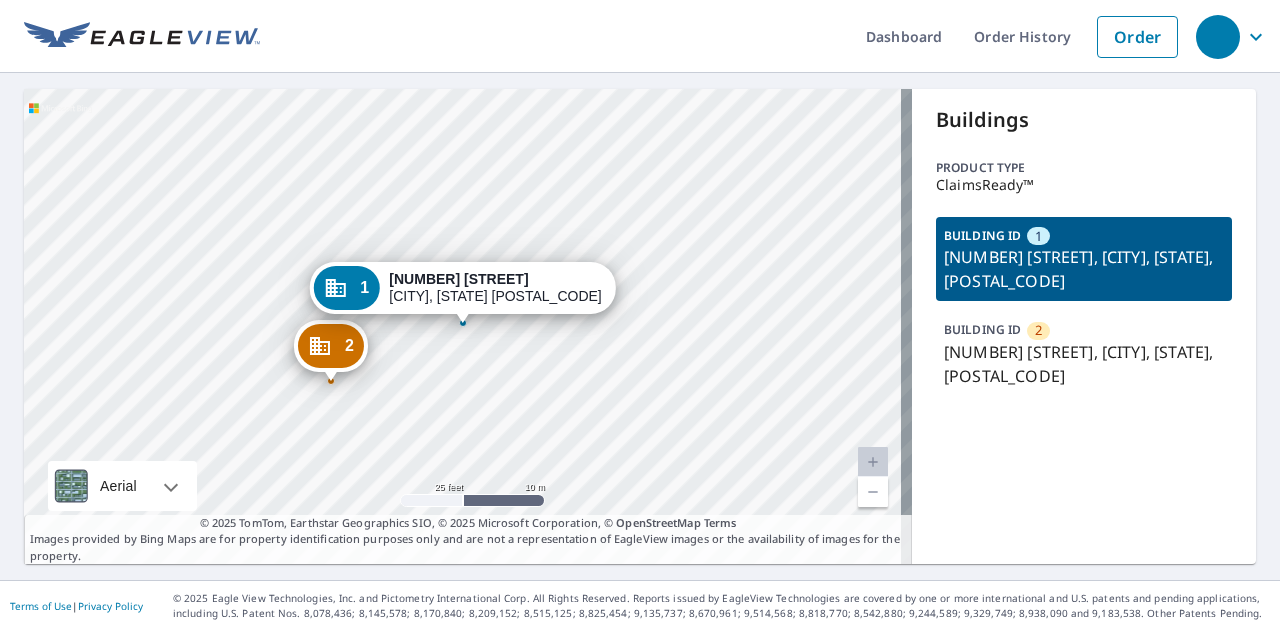 click on "BUILDING ID 1 1691 Veranada Ave, Altadena, CA, 91001" at bounding box center [1084, 259] 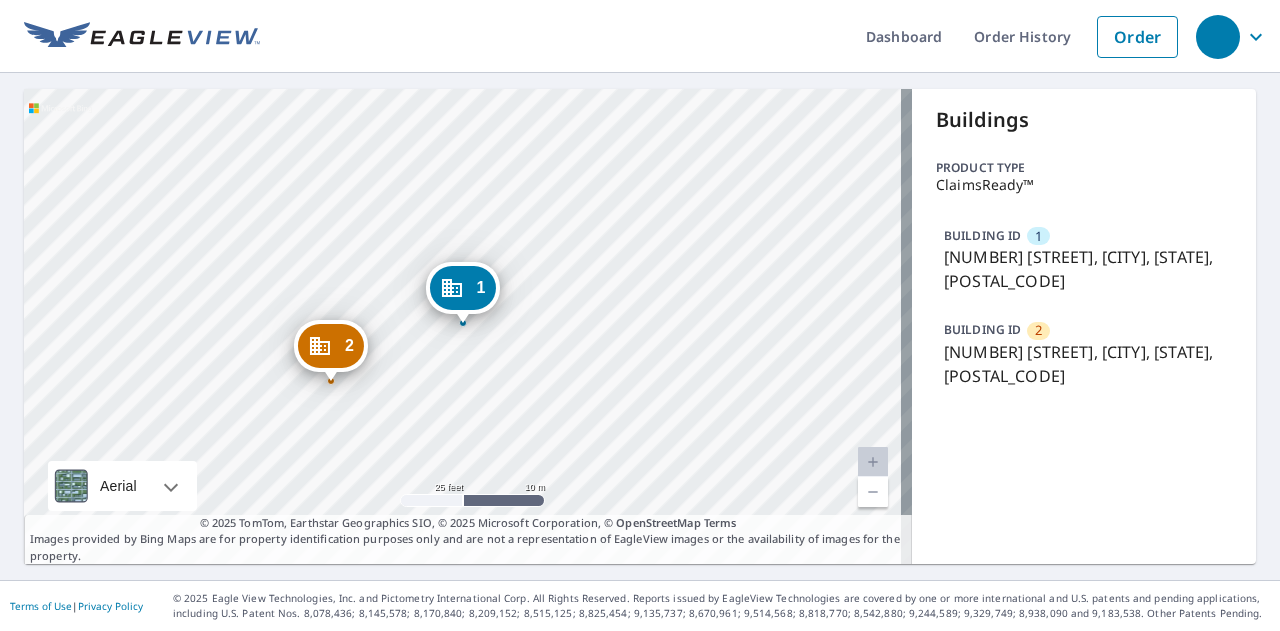 click on "1" at bounding box center (462, 288) 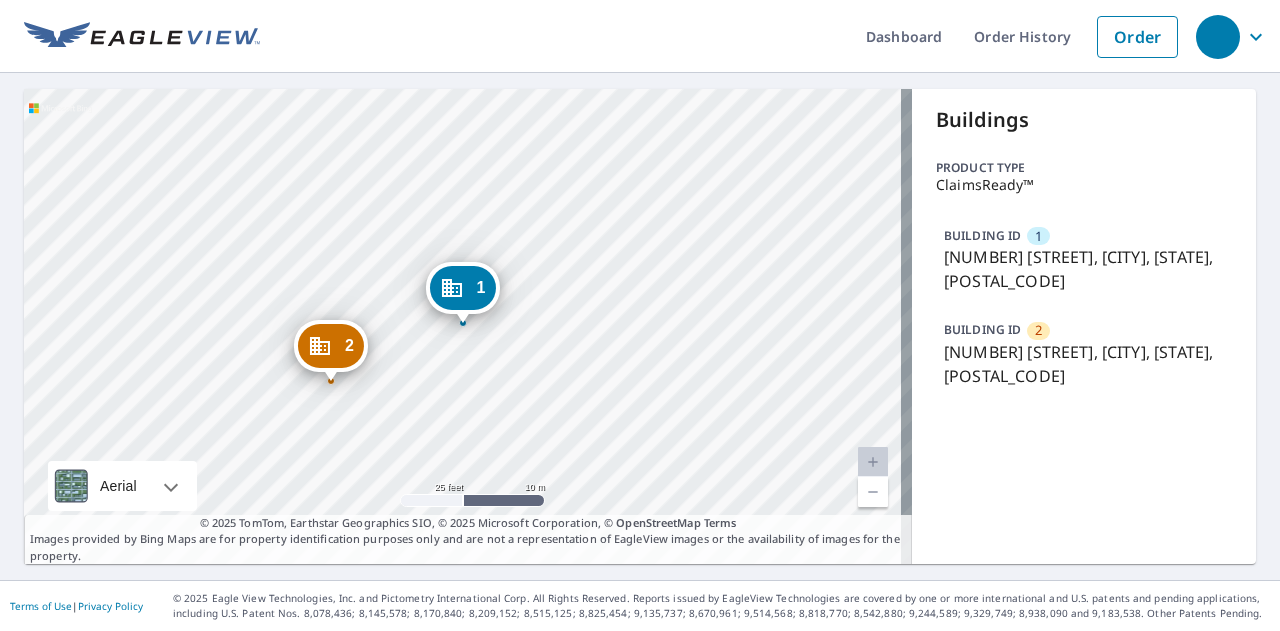 drag, startPoint x: 442, startPoint y: 285, endPoint x: 411, endPoint y: 285, distance: 31 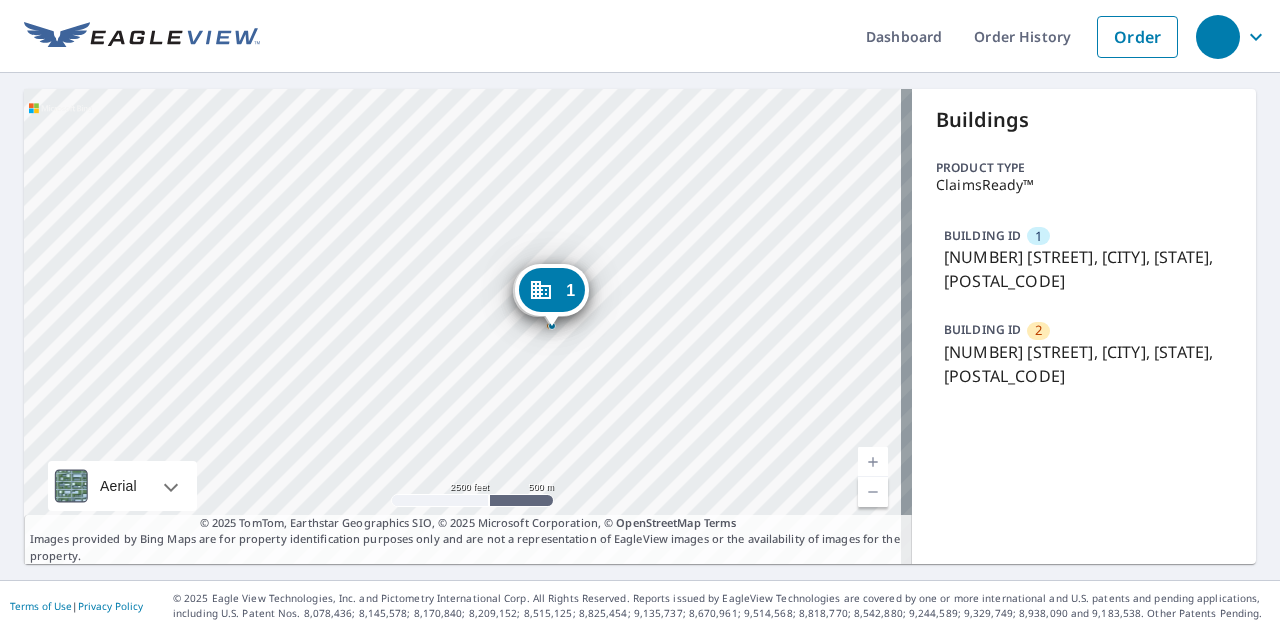 drag, startPoint x: 587, startPoint y: 238, endPoint x: 534, endPoint y: 303, distance: 83.86894 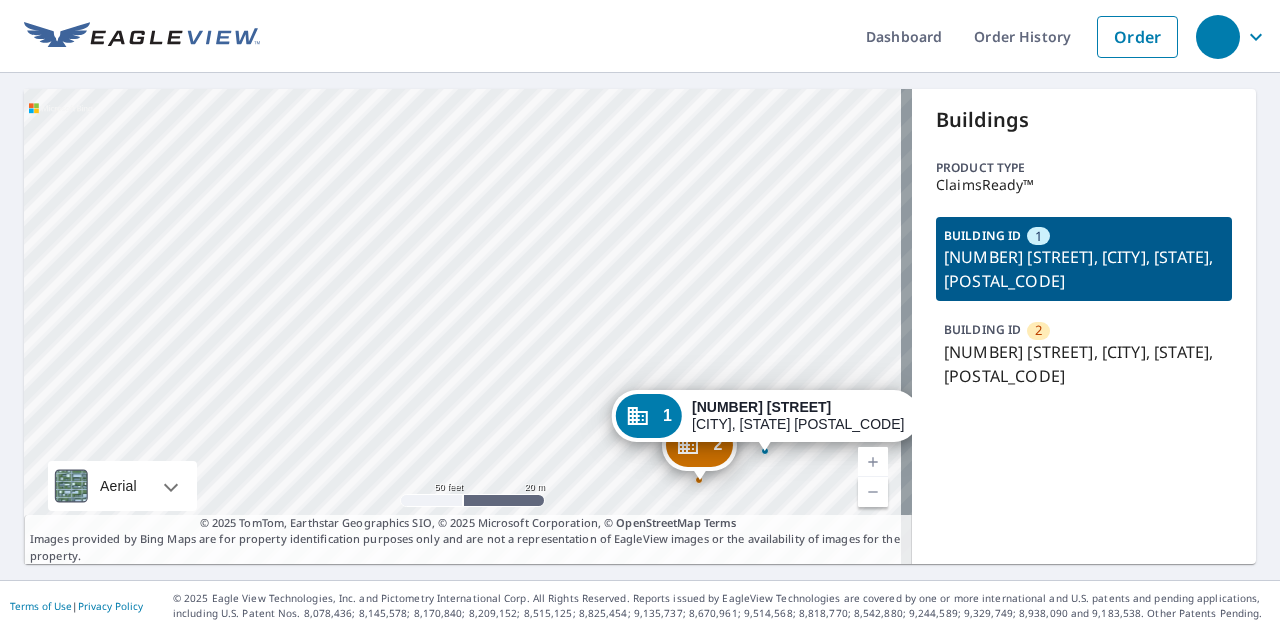 drag, startPoint x: 569, startPoint y: 378, endPoint x: 362, endPoint y: 217, distance: 262.24036 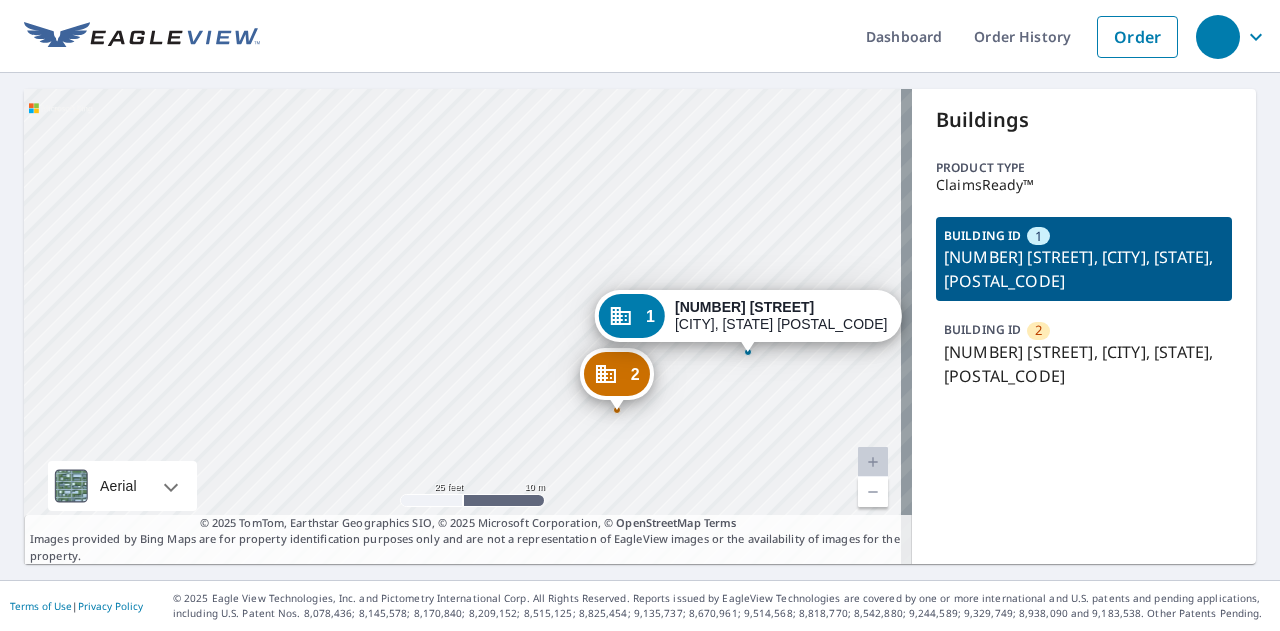 drag, startPoint x: 592, startPoint y: 415, endPoint x: 350, endPoint y: 247, distance: 294.59802 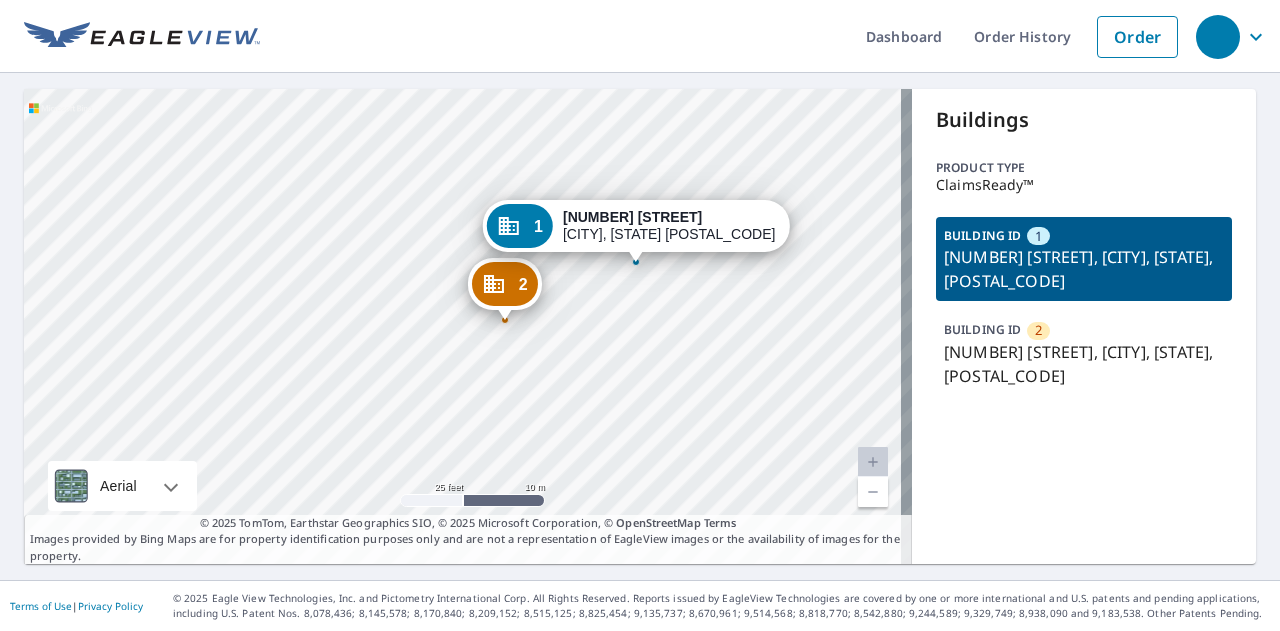 click on "[NUMBER] [NUMBER] [STREET] [CITY], [STATE] [POSTAL_CODE] [NUMBER] [NUMBER] [STREET] [CITY], [STATE] [POSTAL_CODE]" at bounding box center (468, 326) 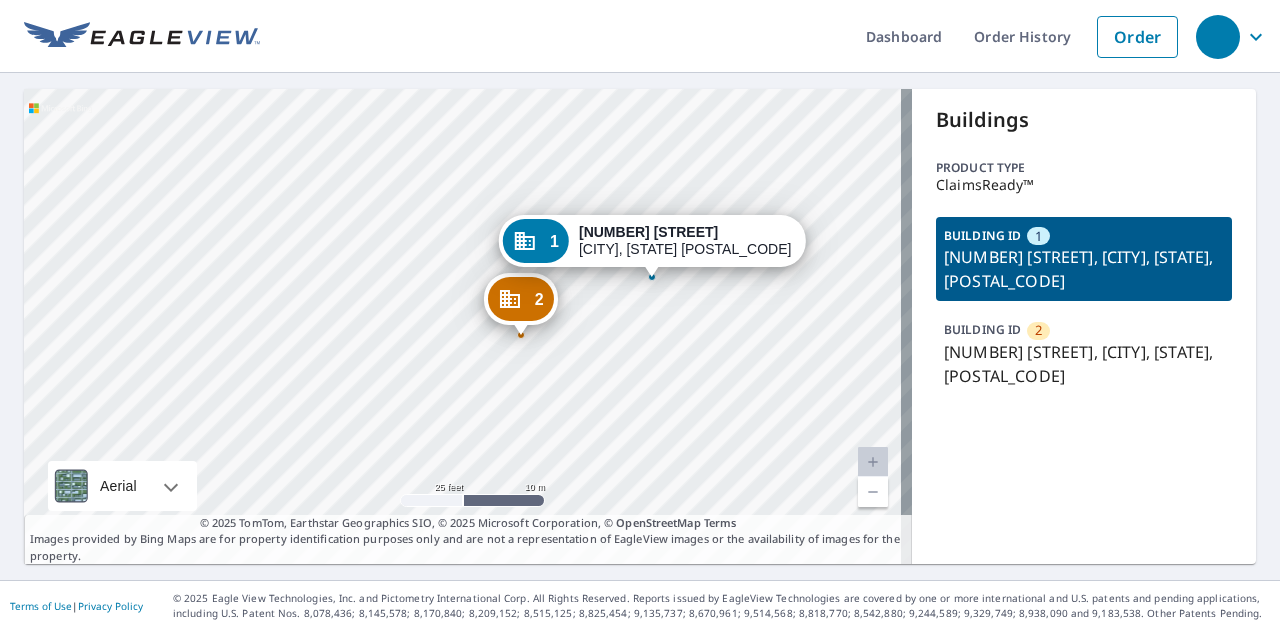drag, startPoint x: 637, startPoint y: 263, endPoint x: 648, endPoint y: 278, distance: 18.601076 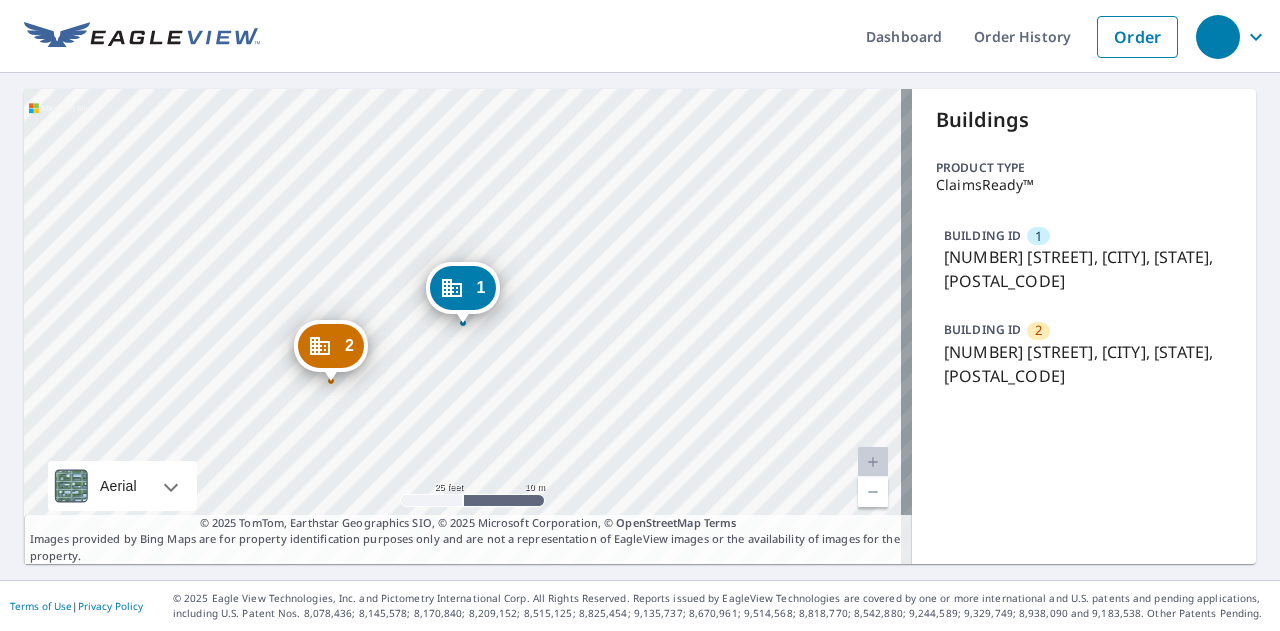 click on "[NUMBER] [NUMBER] [STREET] [CITY], [STATE] [POSTAL_CODE] [NUMBER] [NUMBER] [STREET] [CITY], [STATE] [POSTAL_CODE]" at bounding box center (468, 326) 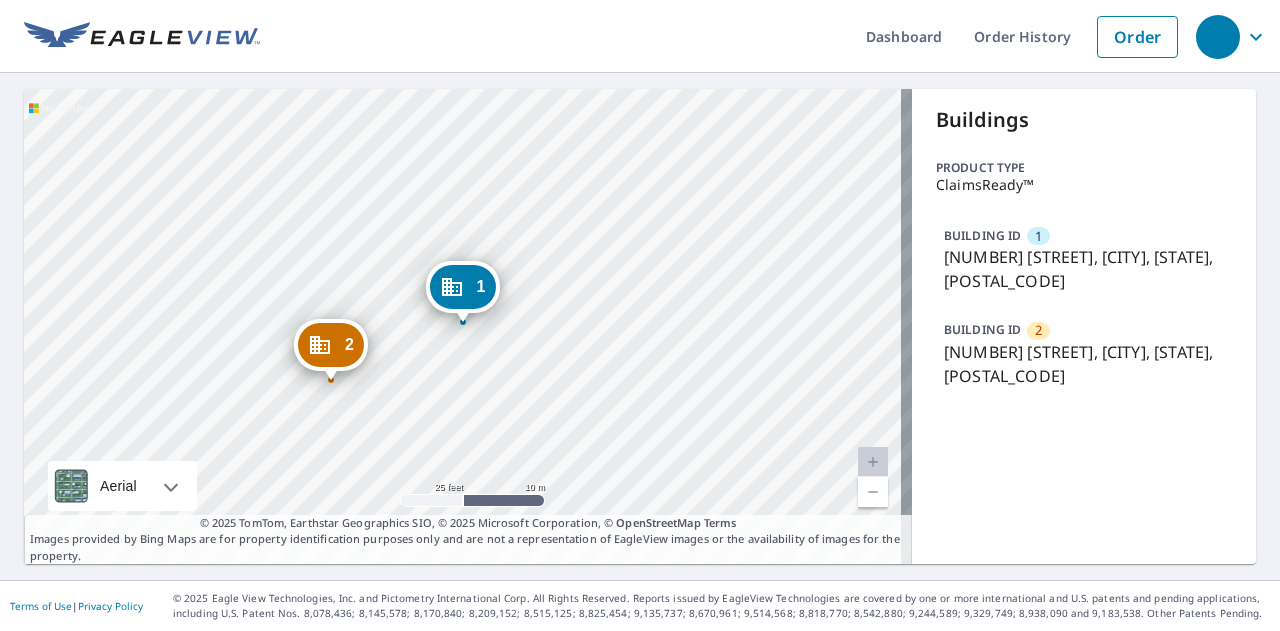click on "[NUMBER] [NUMBER] [STREET] [CITY], [STATE] [POSTAL_CODE] [NUMBER] [NUMBER] [STREET] [CITY], [STATE] [POSTAL_CODE]" at bounding box center [468, 326] 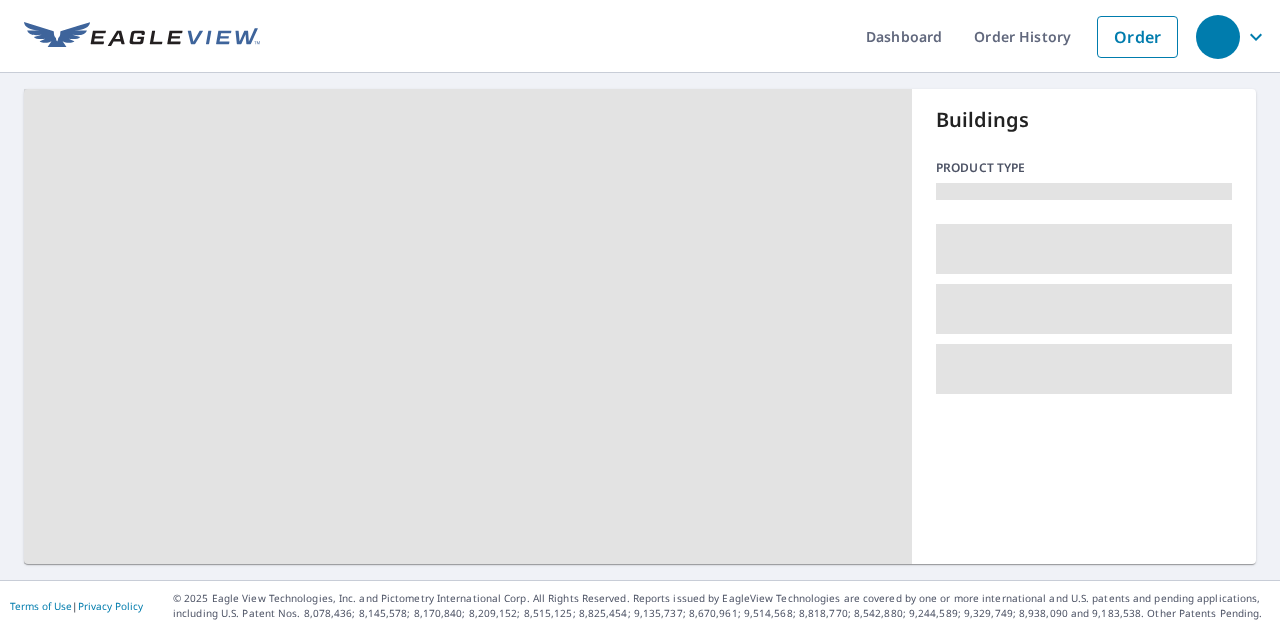 scroll, scrollTop: 0, scrollLeft: 0, axis: both 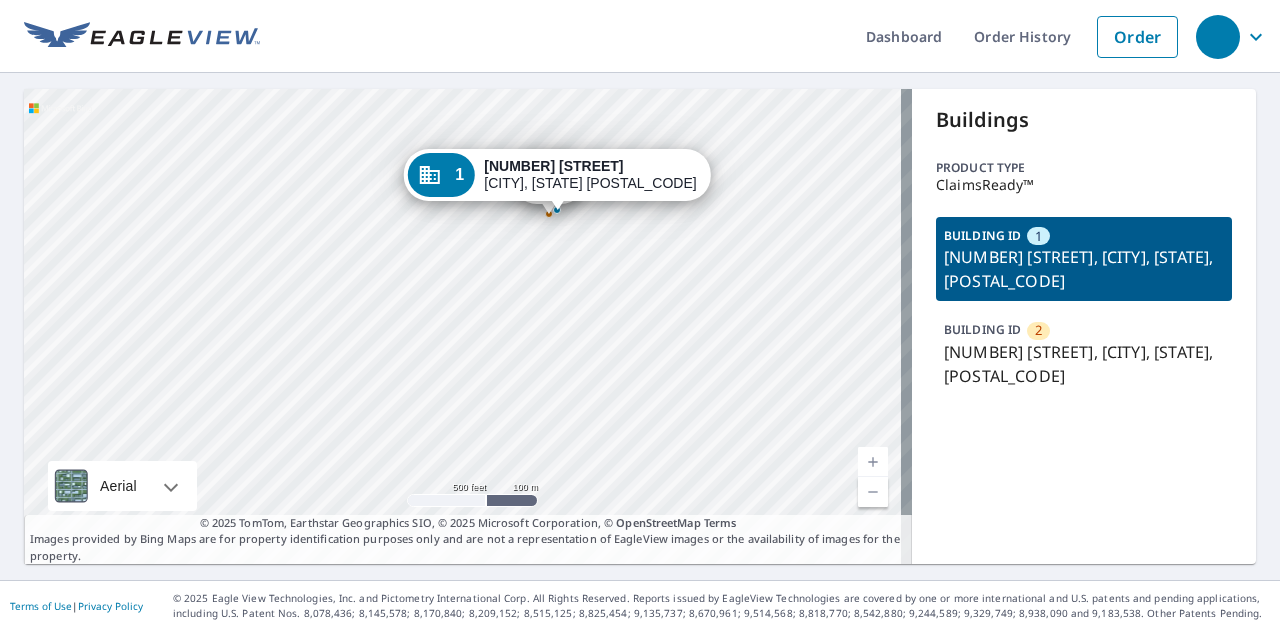 drag, startPoint x: 762, startPoint y: 386, endPoint x: 669, endPoint y: 257, distance: 159.0283 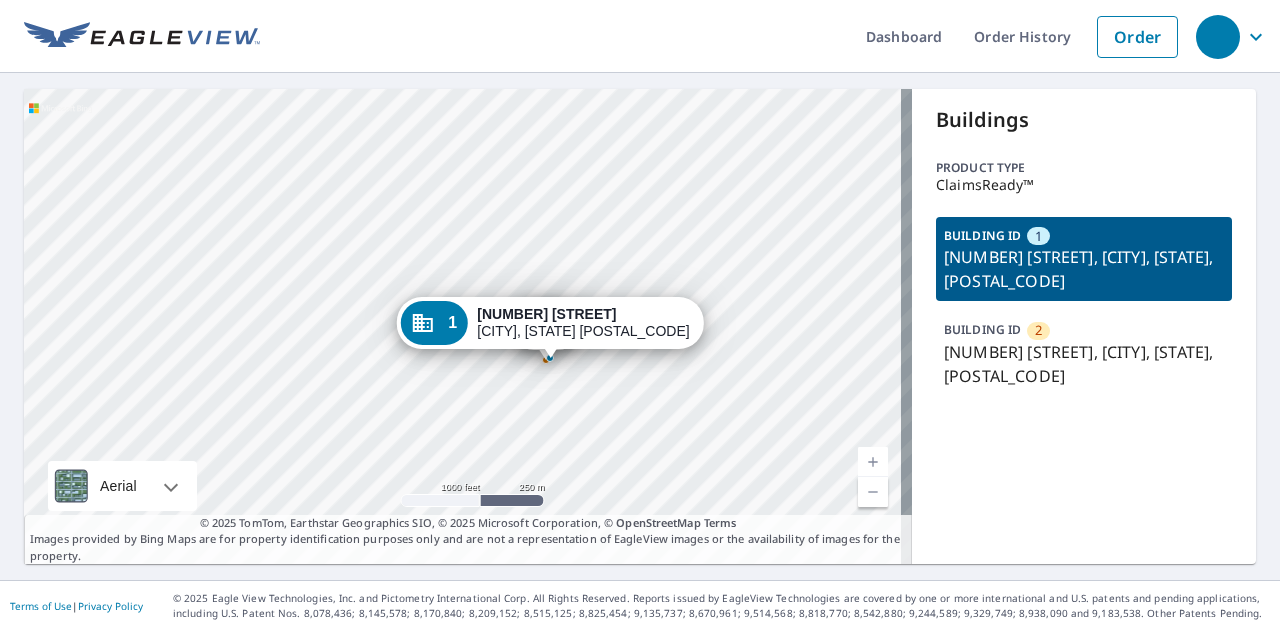 drag, startPoint x: 608, startPoint y: 257, endPoint x: 522, endPoint y: 415, distance: 179.88885 